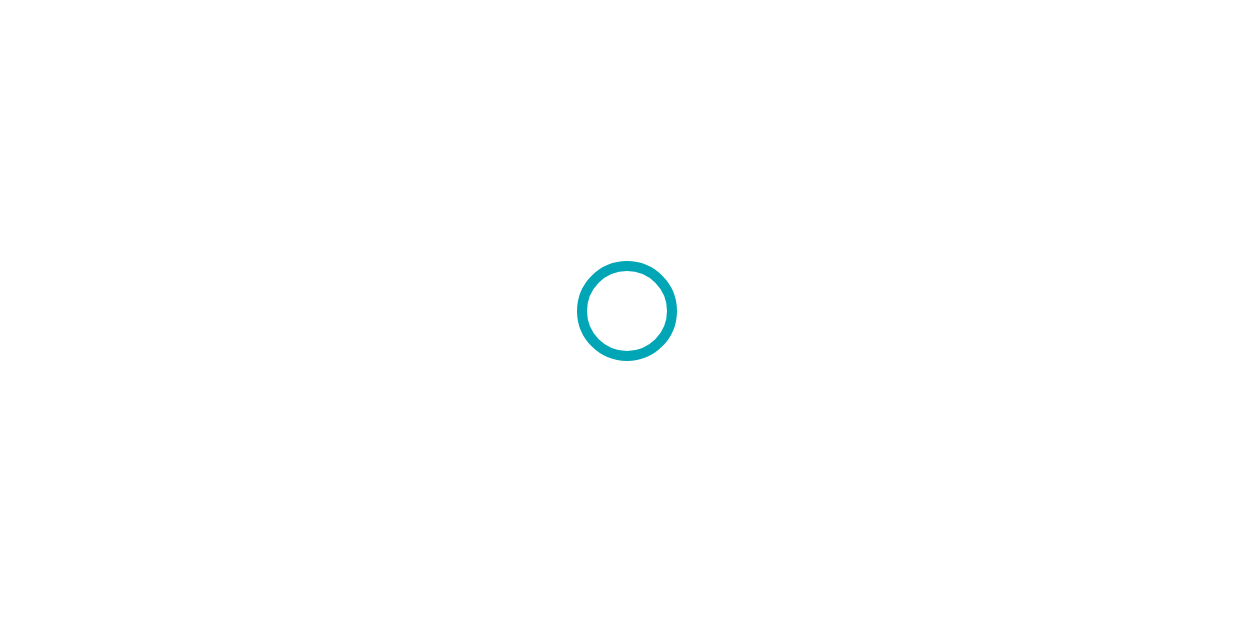 scroll, scrollTop: 0, scrollLeft: 0, axis: both 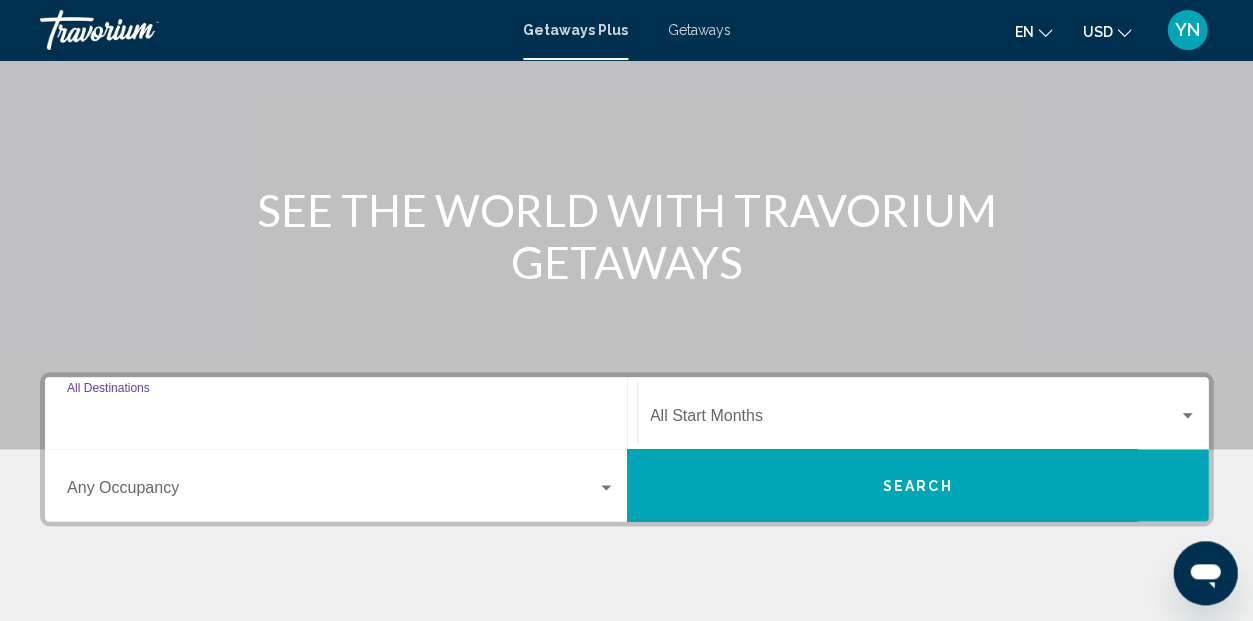 click on "Destination All Destinations" at bounding box center [341, 420] 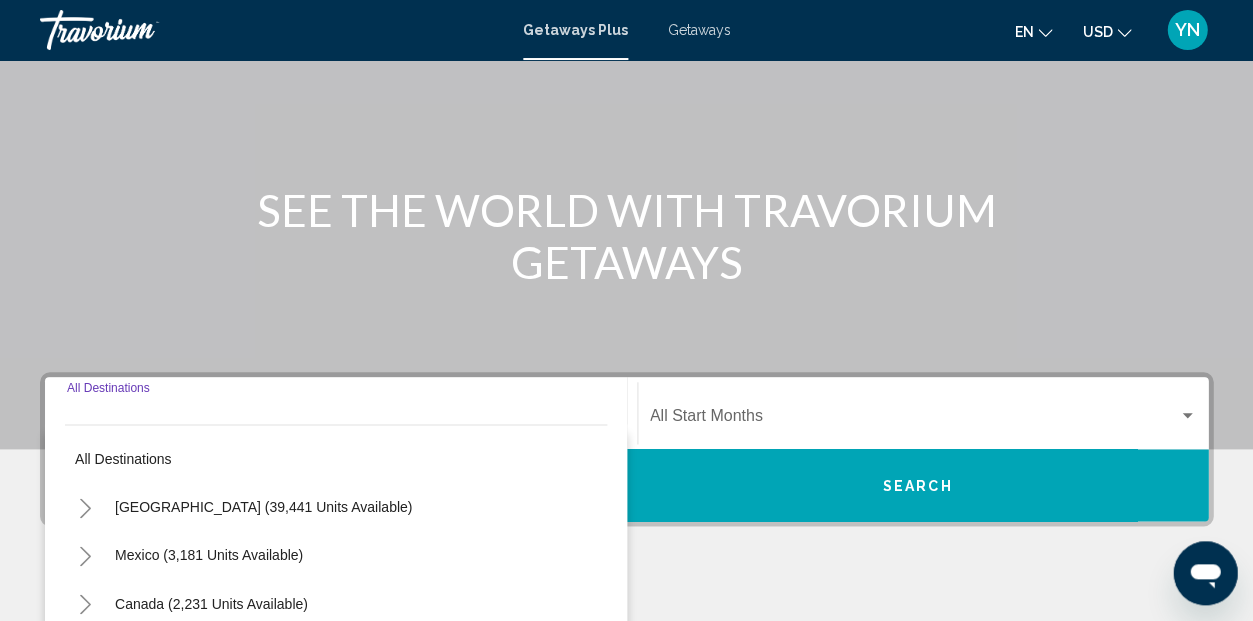 scroll, scrollTop: 457, scrollLeft: 0, axis: vertical 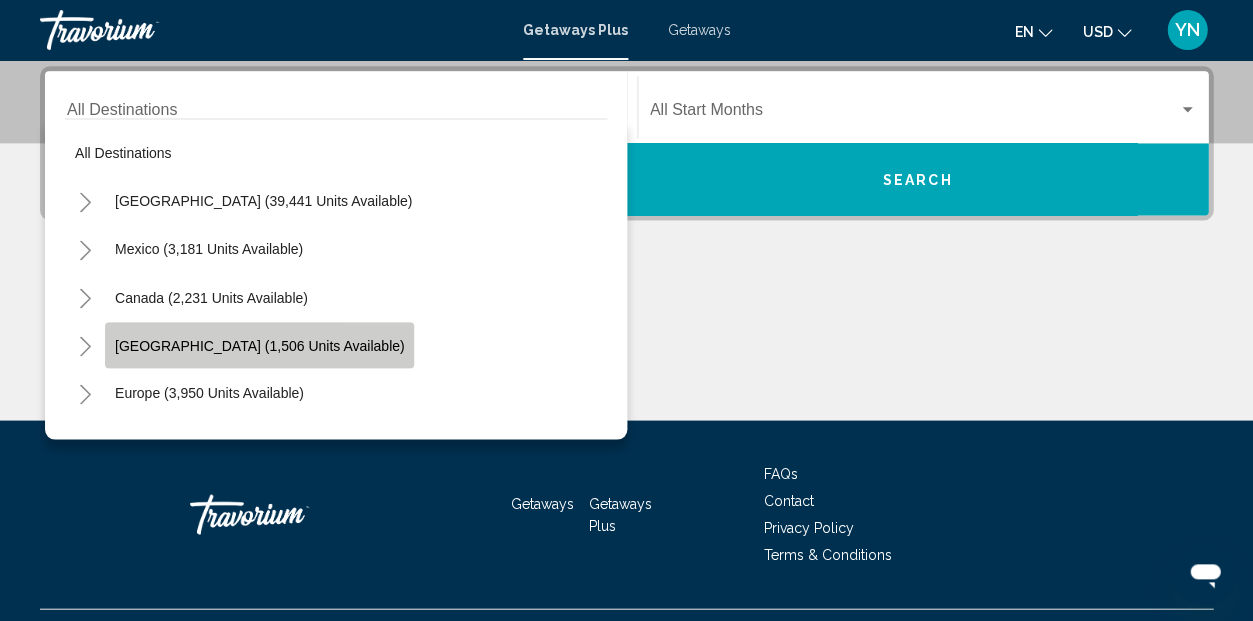 click on "[GEOGRAPHIC_DATA] (1,506 units available)" at bounding box center [209, 393] 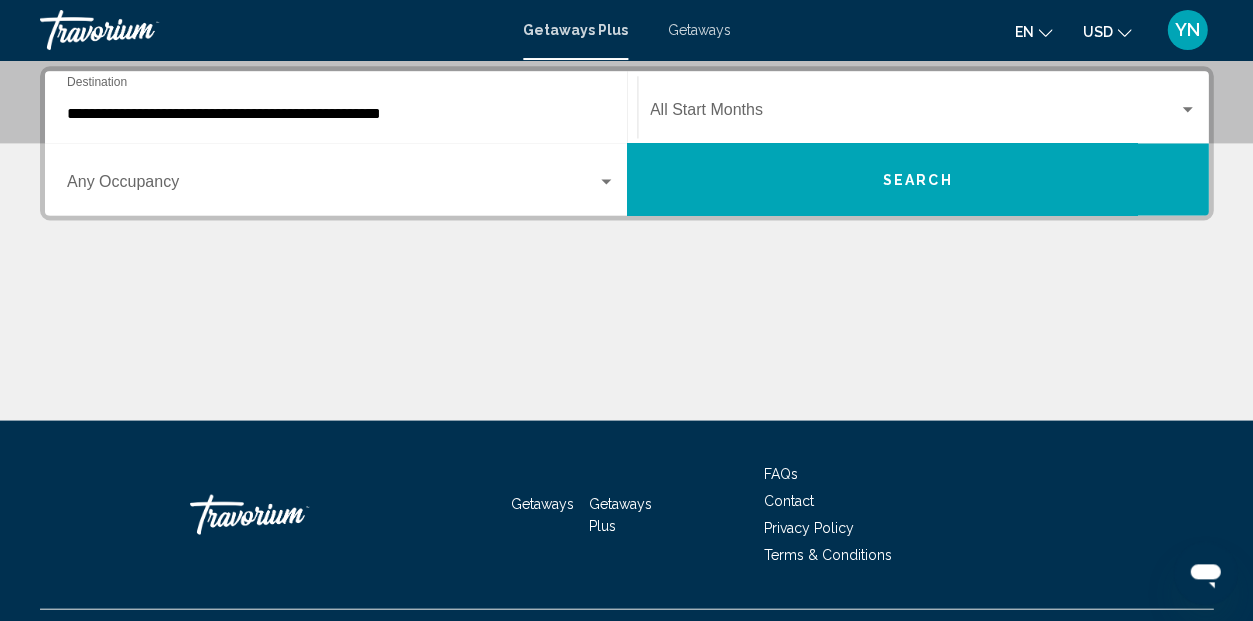 click on "Occupancy Any Occupancy" at bounding box center [341, 179] 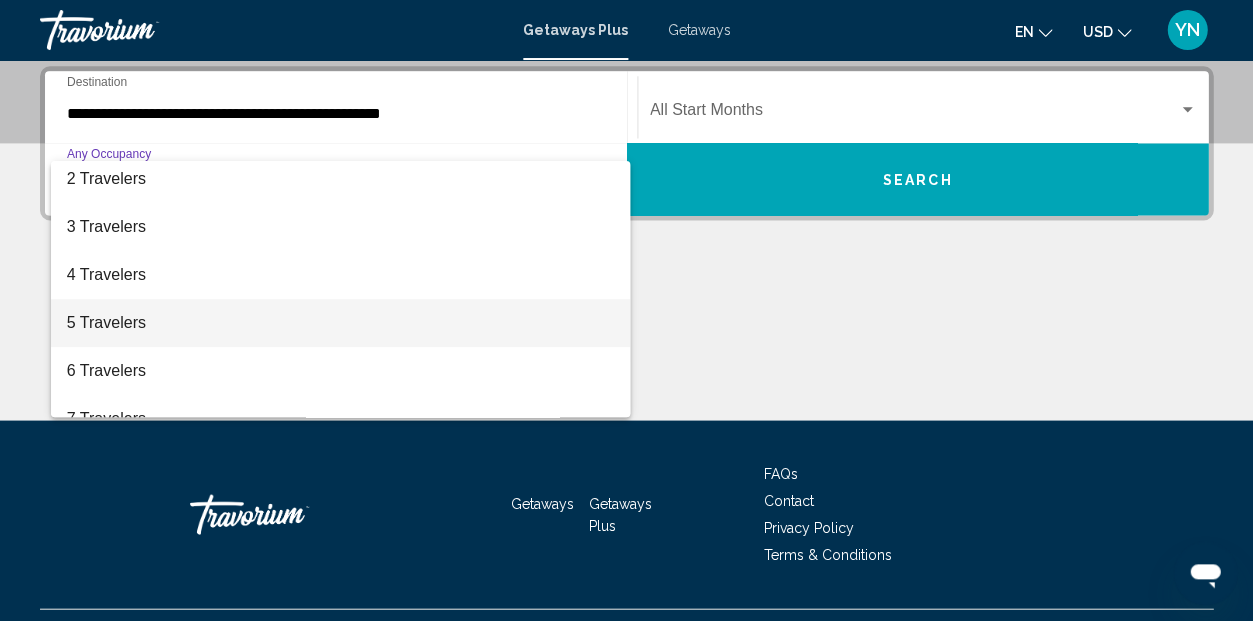 scroll, scrollTop: 65, scrollLeft: 0, axis: vertical 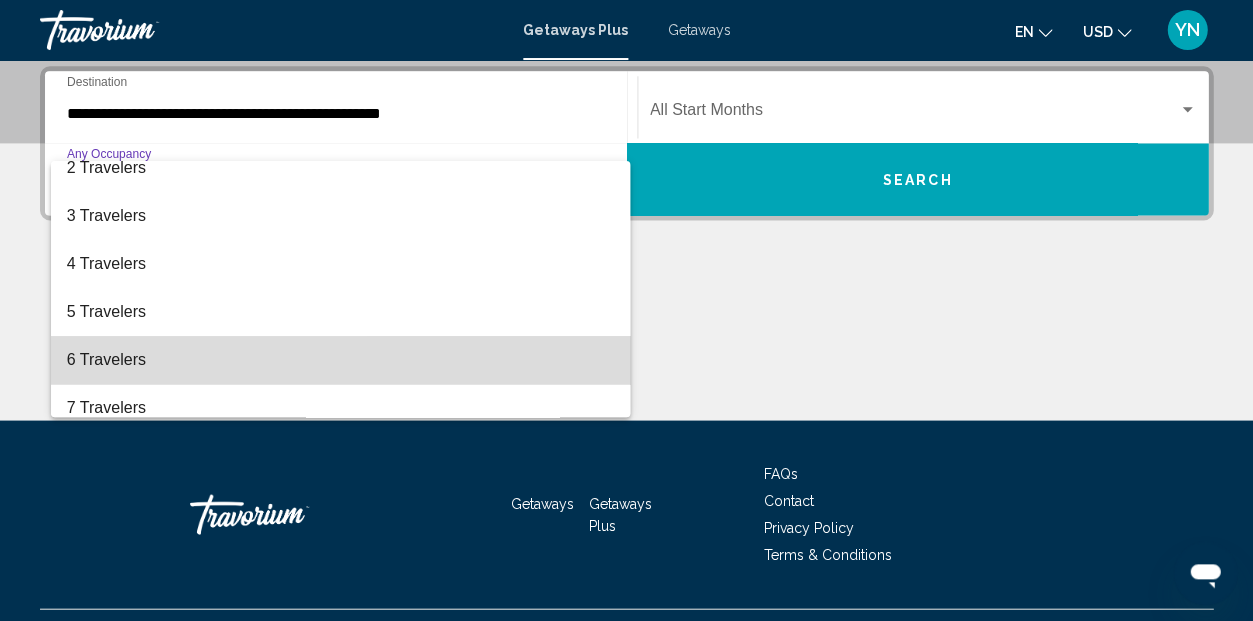 click on "6 Travelers" at bounding box center [340, 360] 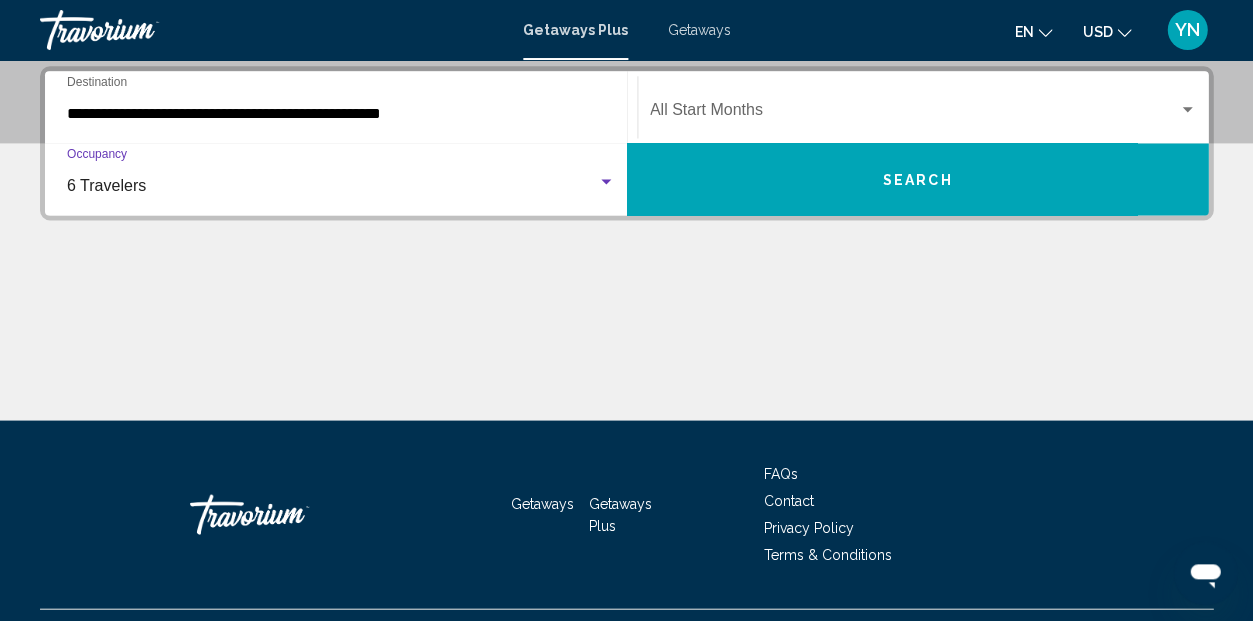 click on "6 Travelers" at bounding box center [332, 186] 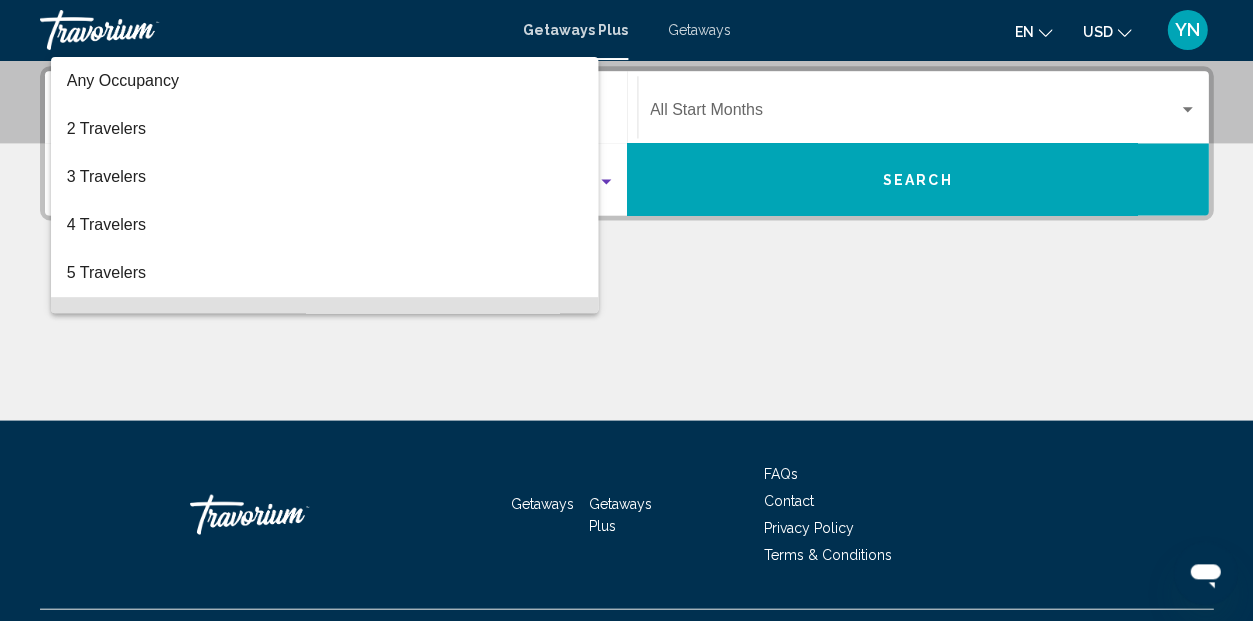 scroll, scrollTop: 136, scrollLeft: 0, axis: vertical 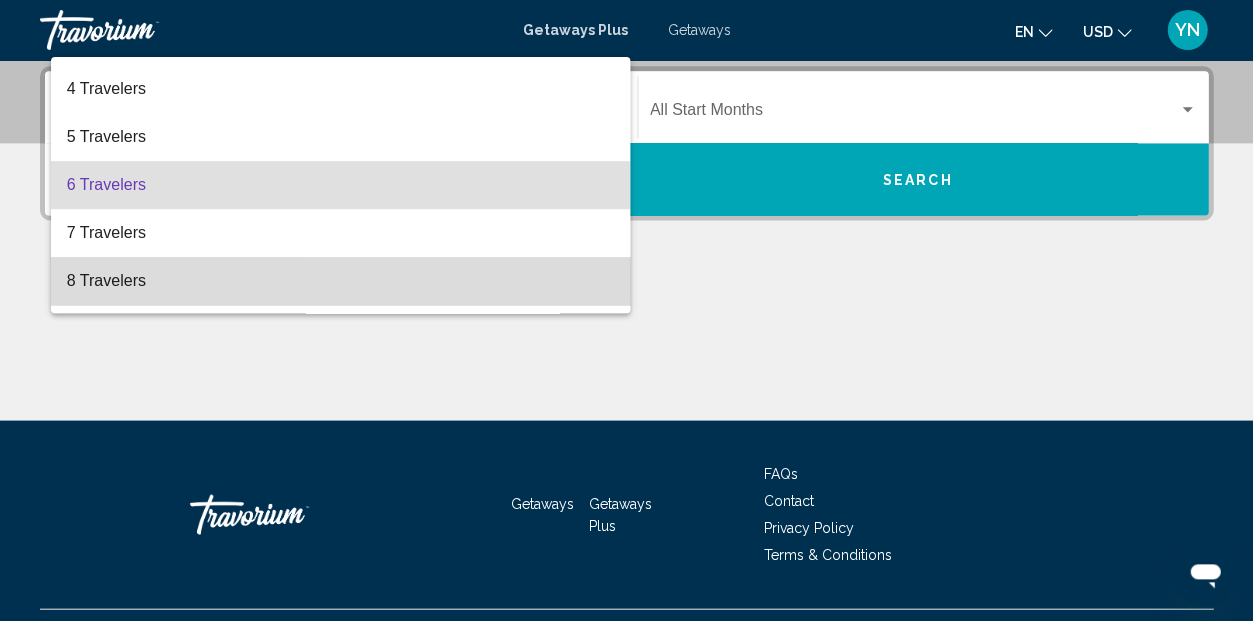 click on "8 Travelers" at bounding box center (340, 281) 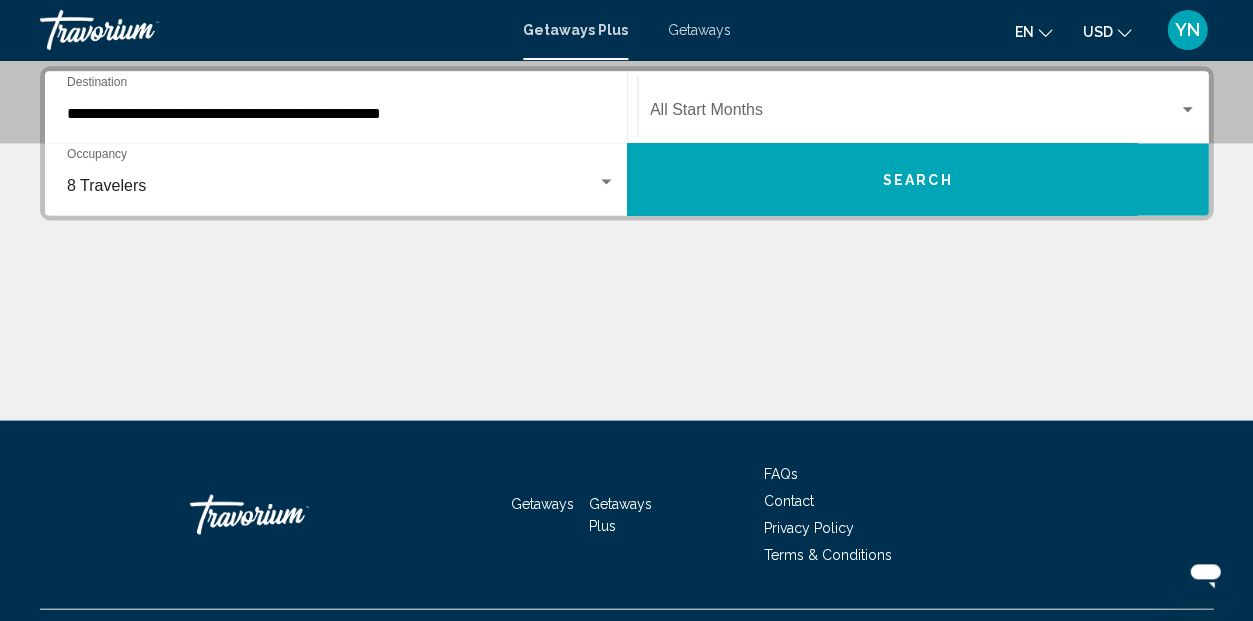 click on "Start Month All Start Months" 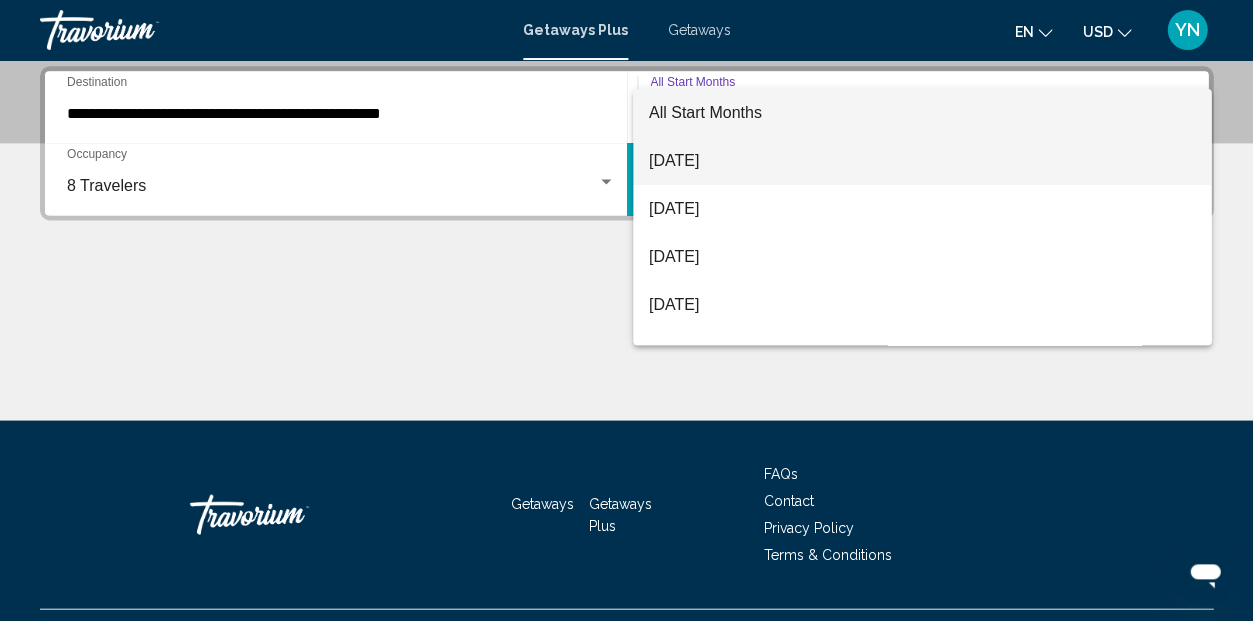 click on "[DATE]" at bounding box center (922, 161) 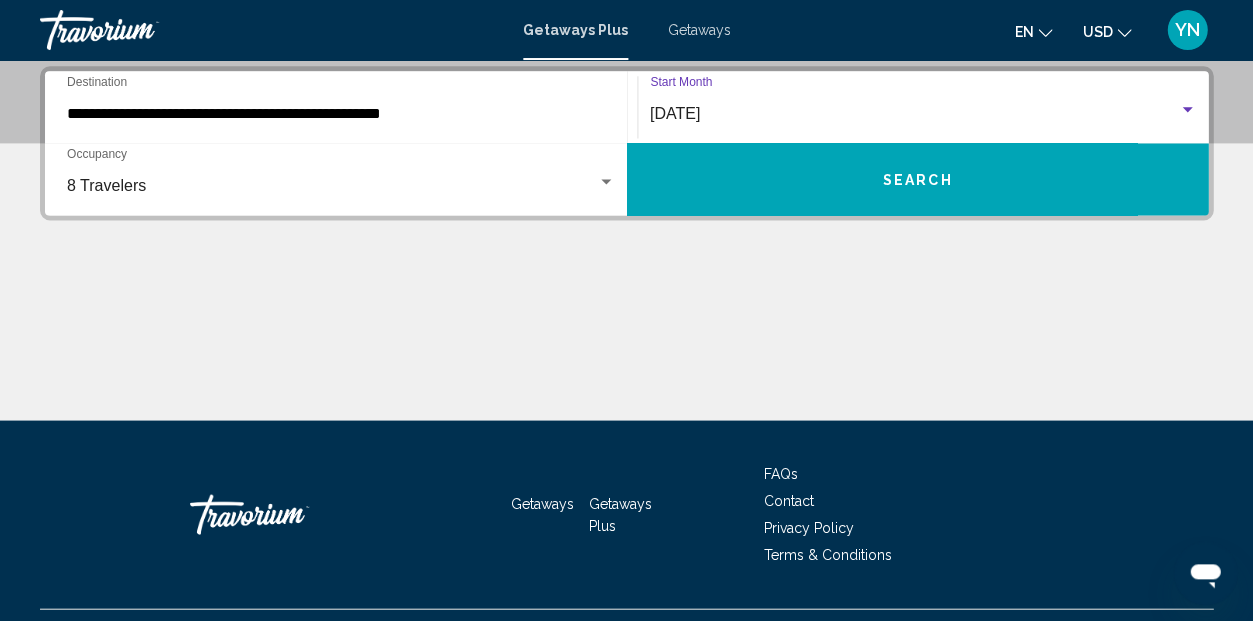 click on "Search" at bounding box center (918, 179) 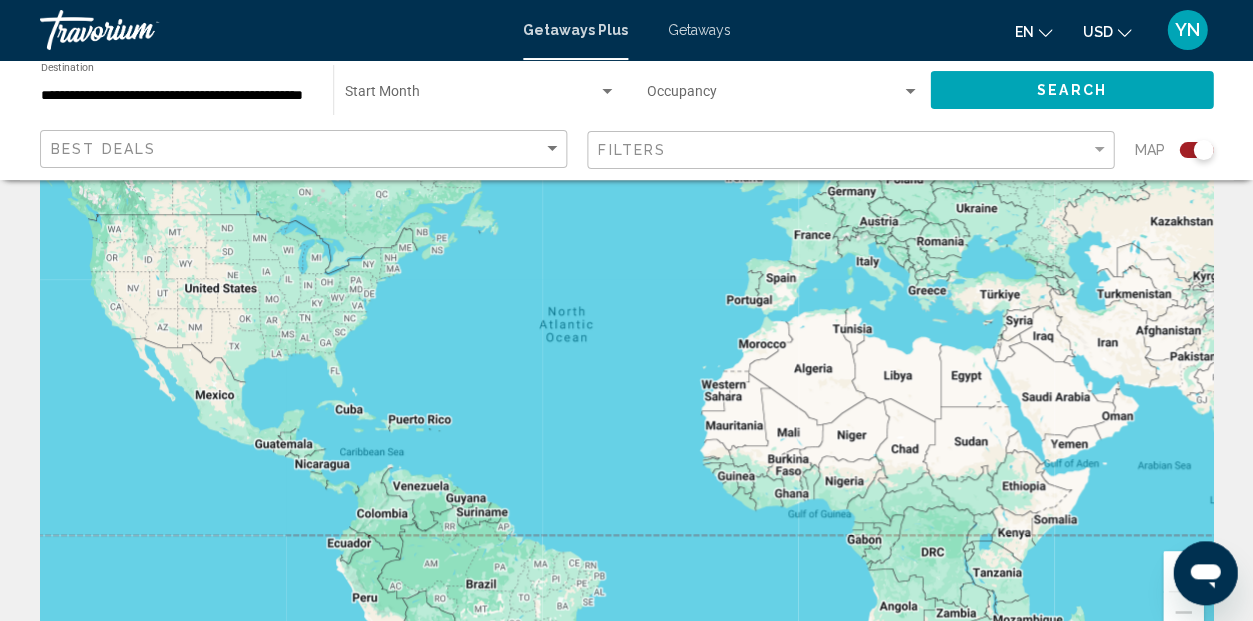 scroll, scrollTop: 131, scrollLeft: 0, axis: vertical 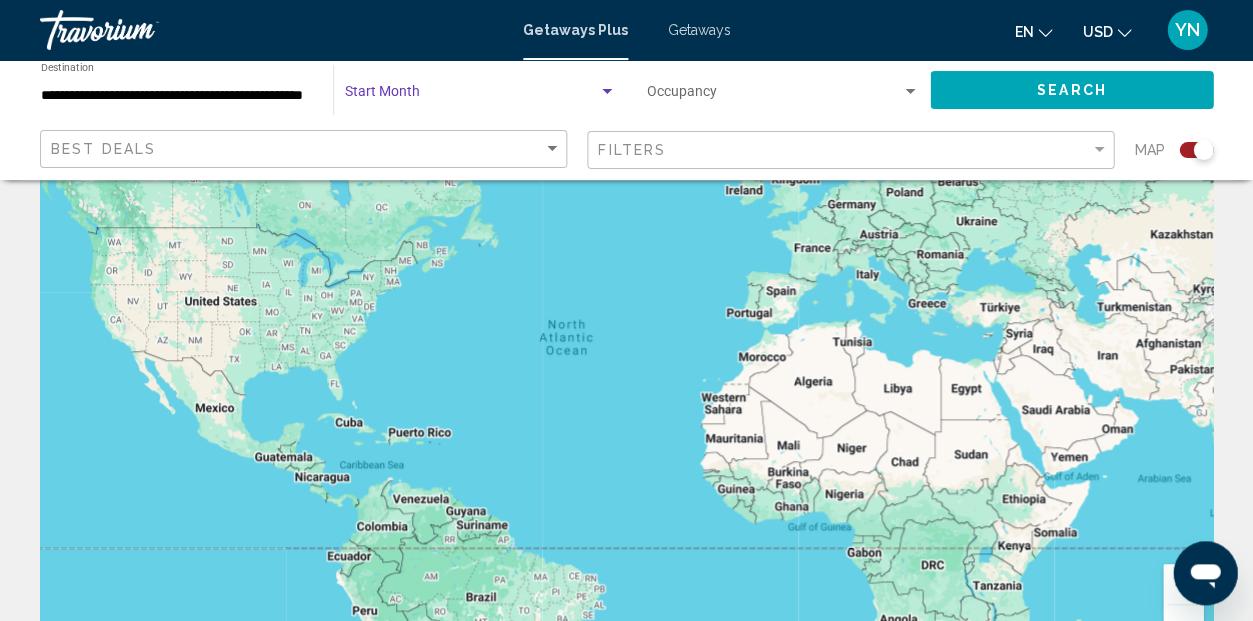 click at bounding box center (607, 92) 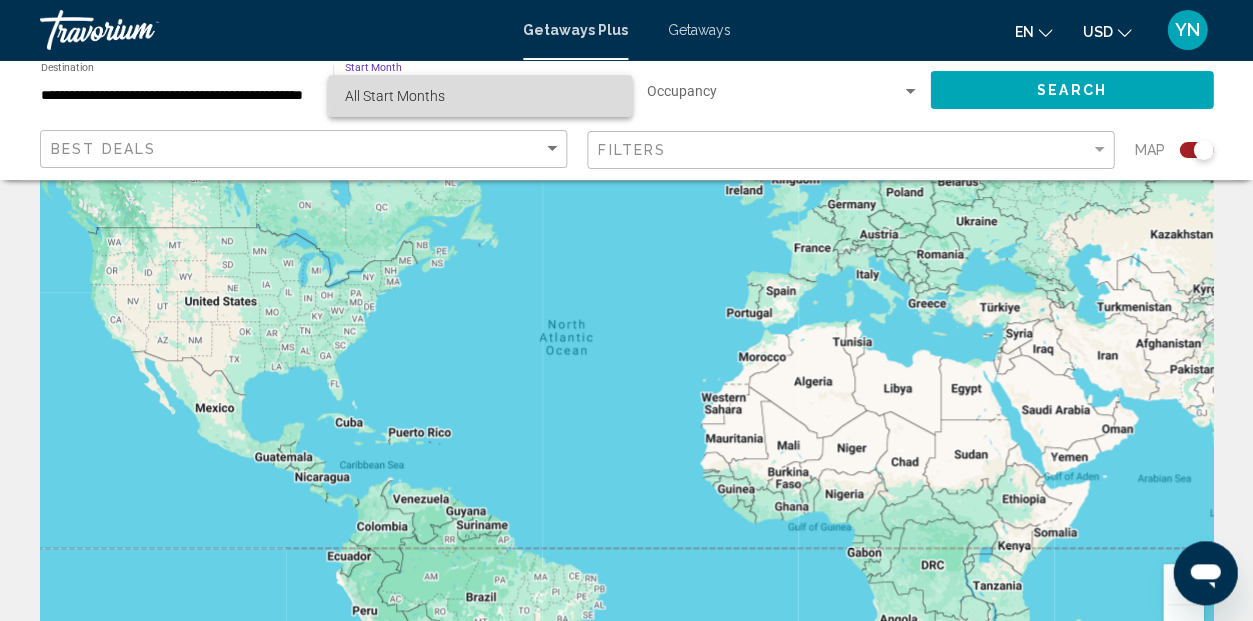 click on "All Start Months" at bounding box center [479, 96] 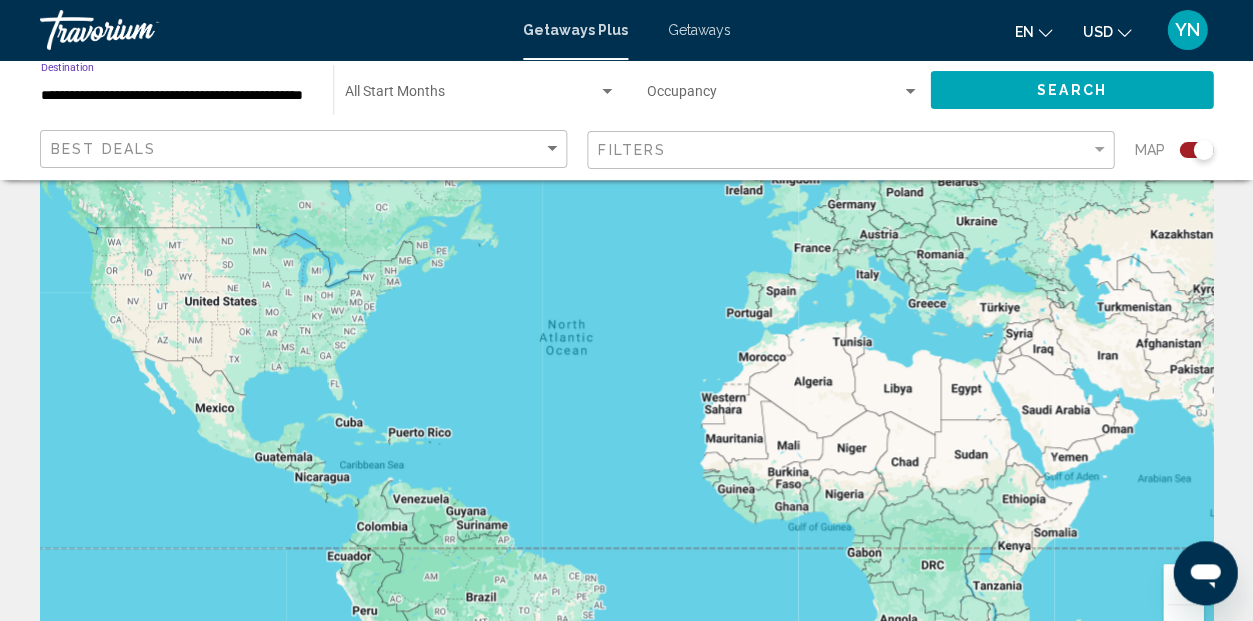 click on "**********" at bounding box center (177, 96) 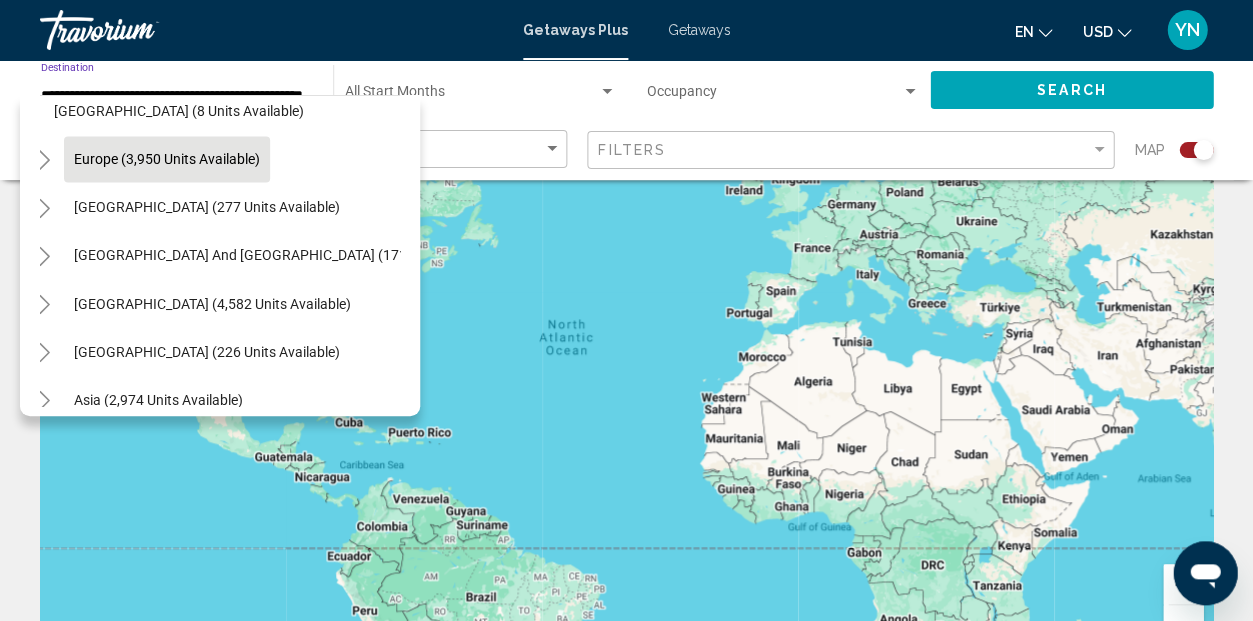 scroll, scrollTop: 549, scrollLeft: 16, axis: both 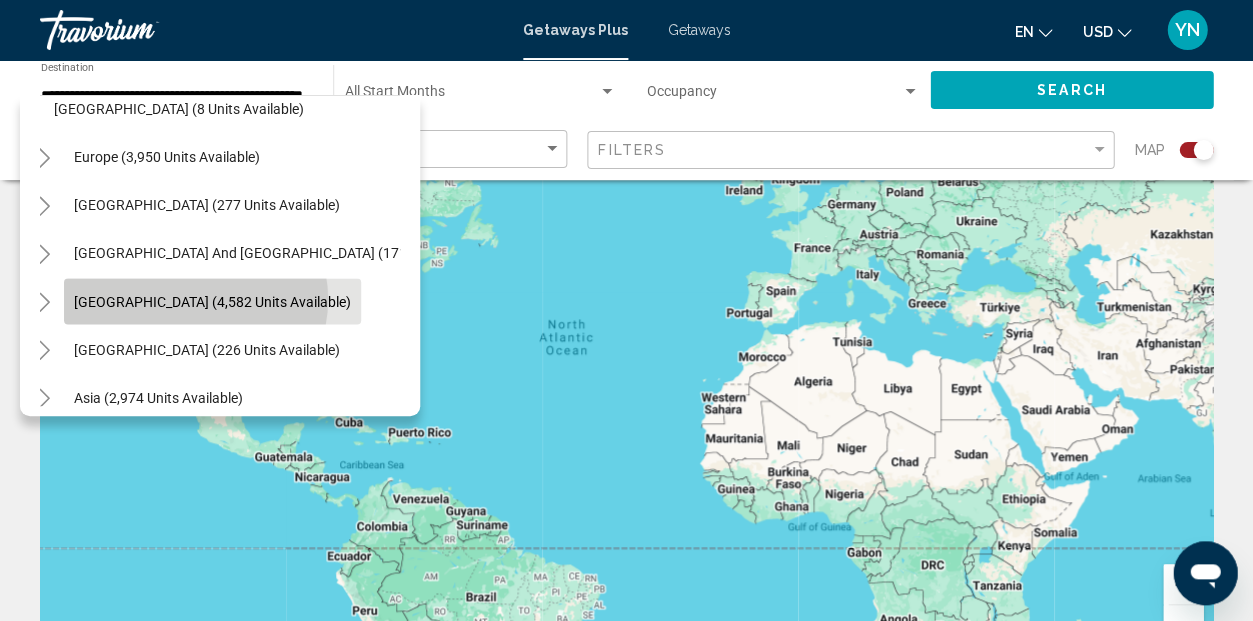click on "[GEOGRAPHIC_DATA] (4,582 units available)" at bounding box center (207, 349) 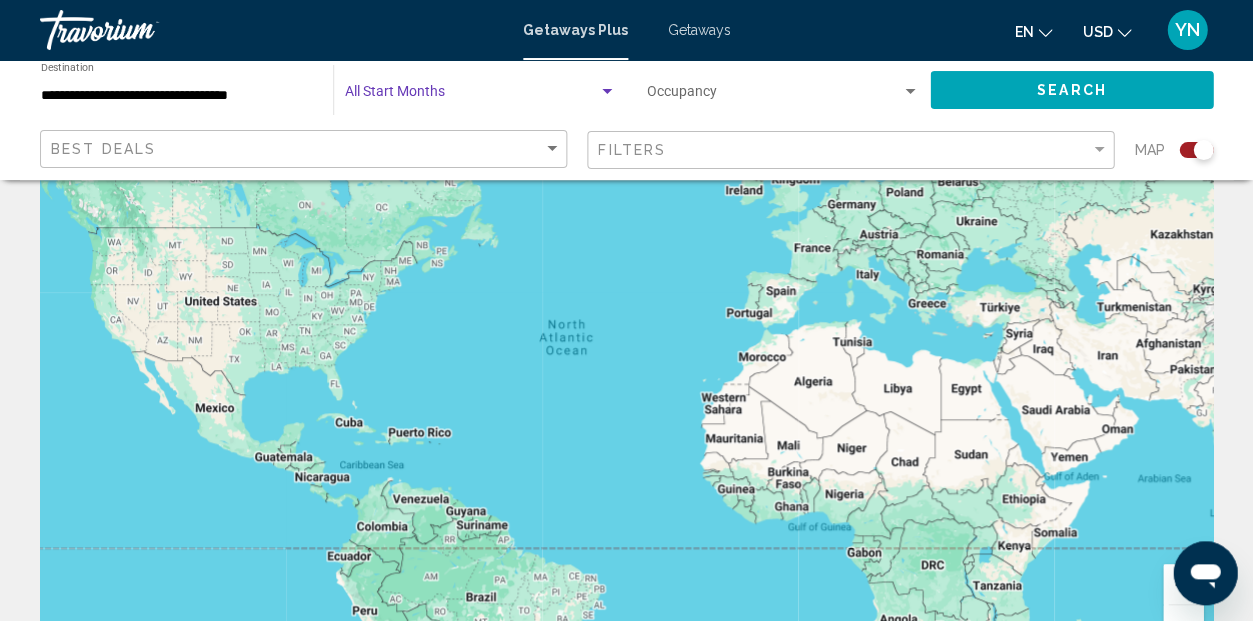 click at bounding box center [607, 91] 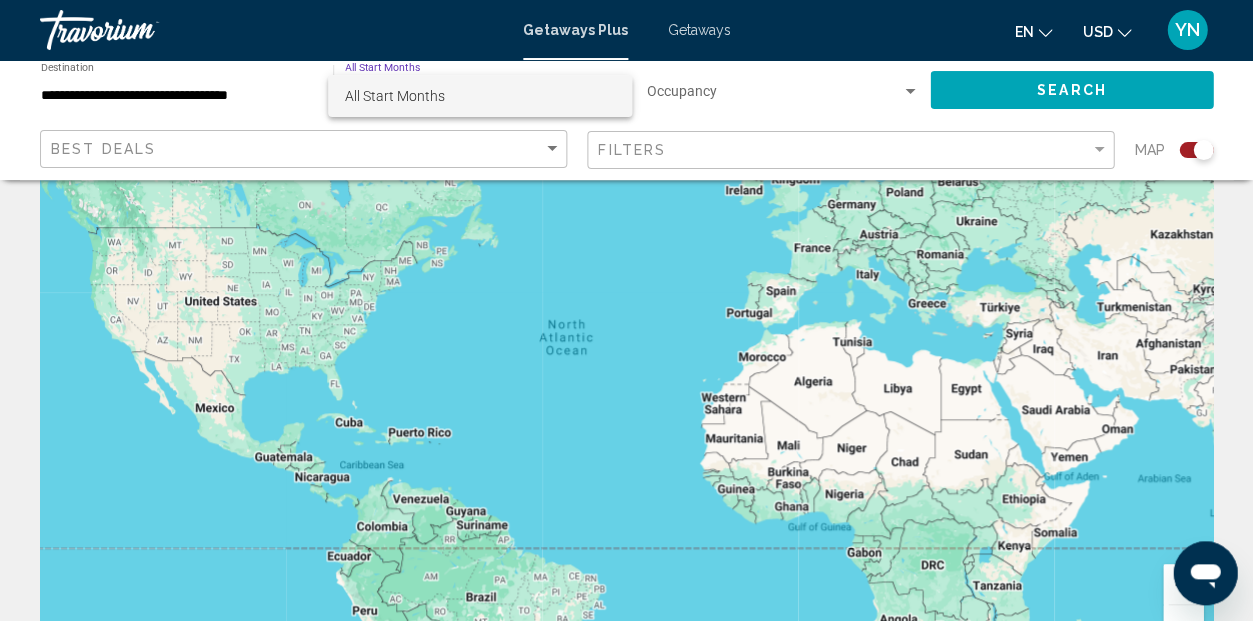 click on "All Start Months" at bounding box center [479, 96] 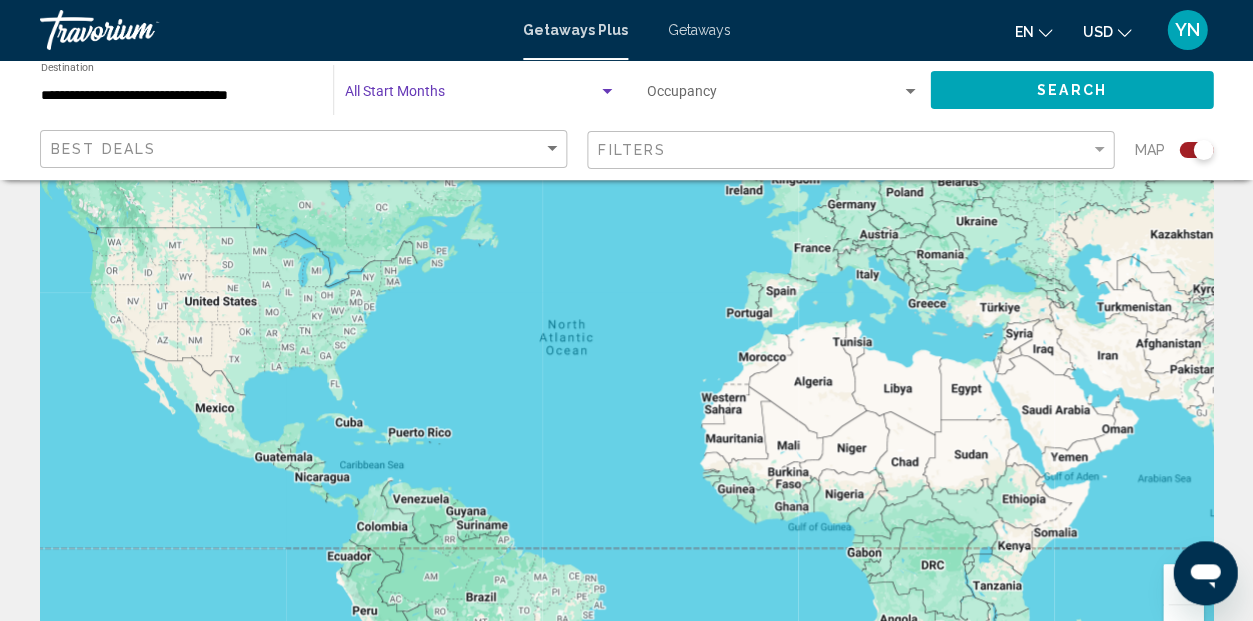 click at bounding box center [471, 96] 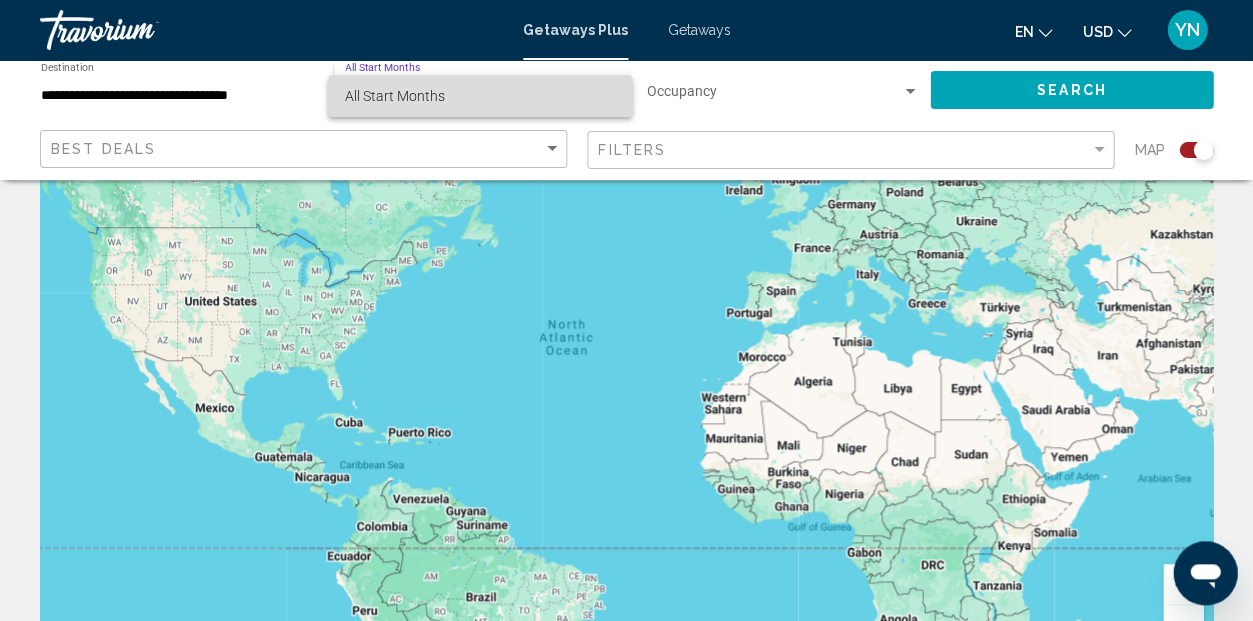 click on "All Start Months" at bounding box center [479, 96] 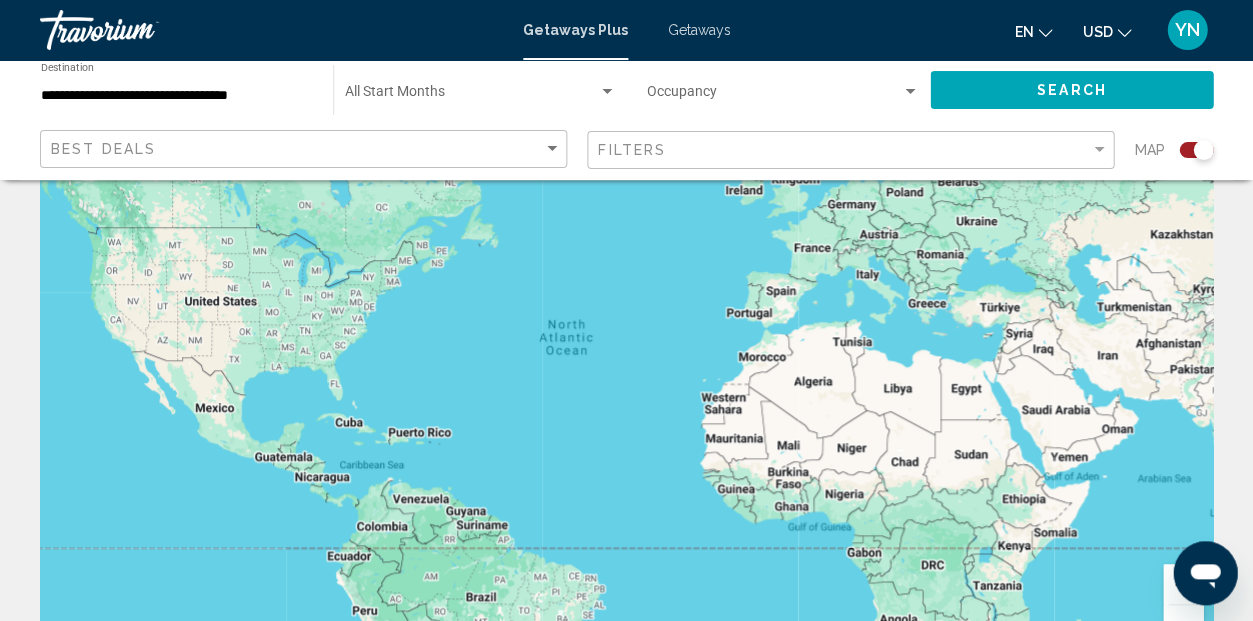 click on "Occupancy Any Occupancy" 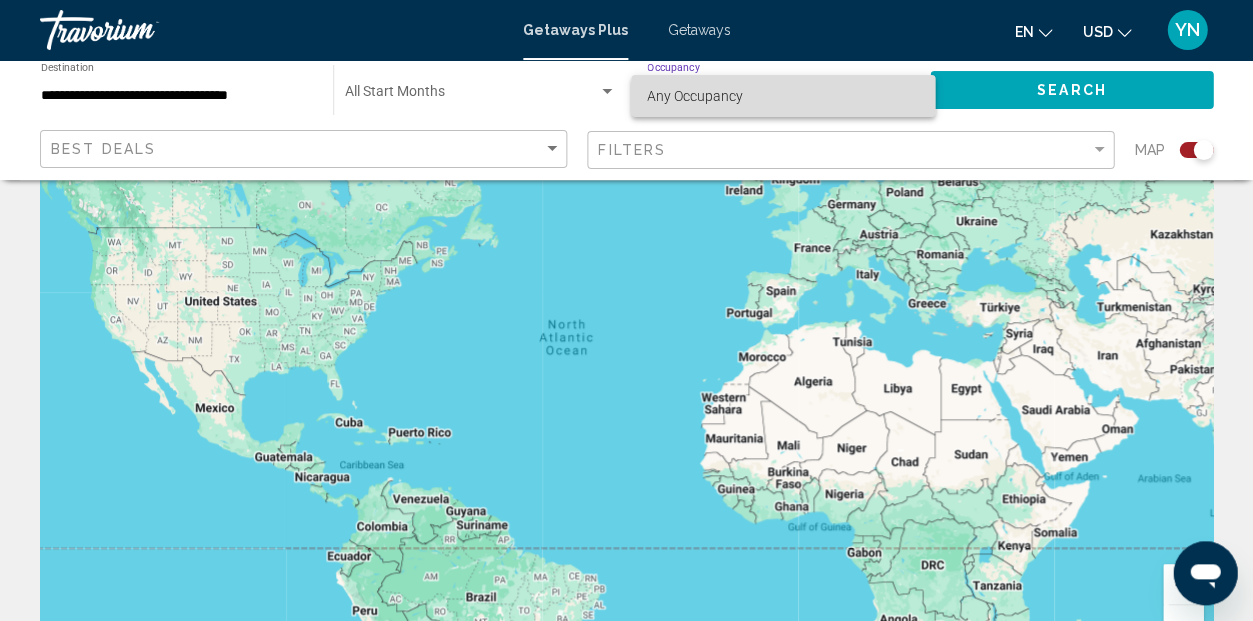 click on "Any Occupancy" at bounding box center [783, 96] 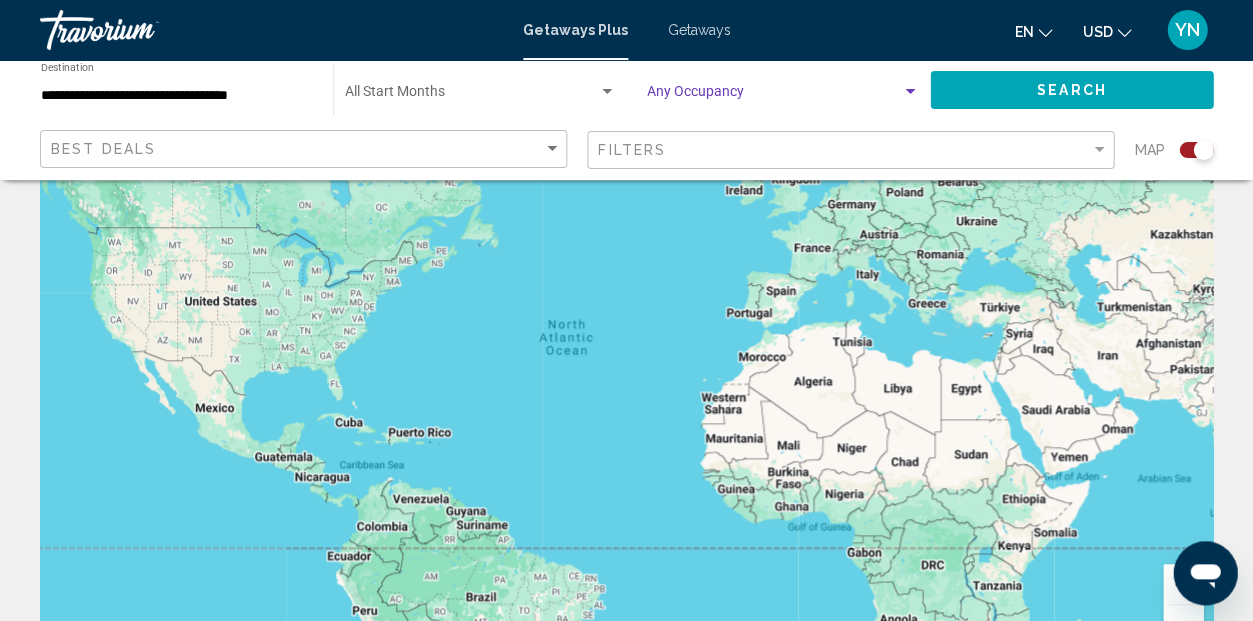 click on "Search" 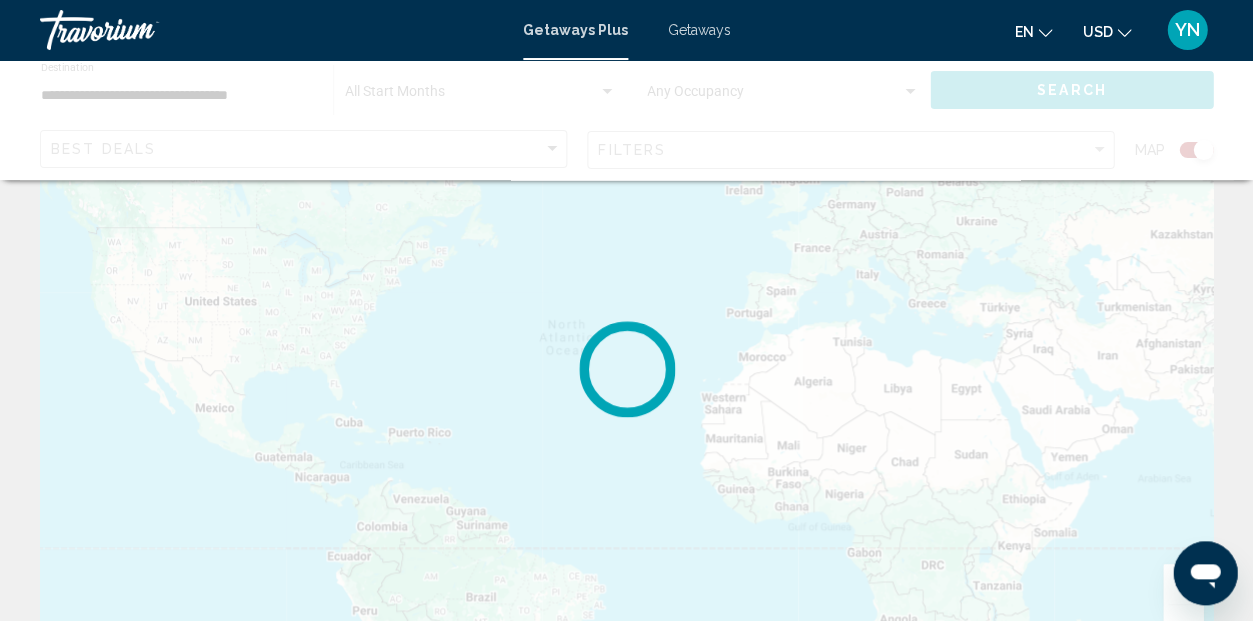 scroll, scrollTop: 0, scrollLeft: 0, axis: both 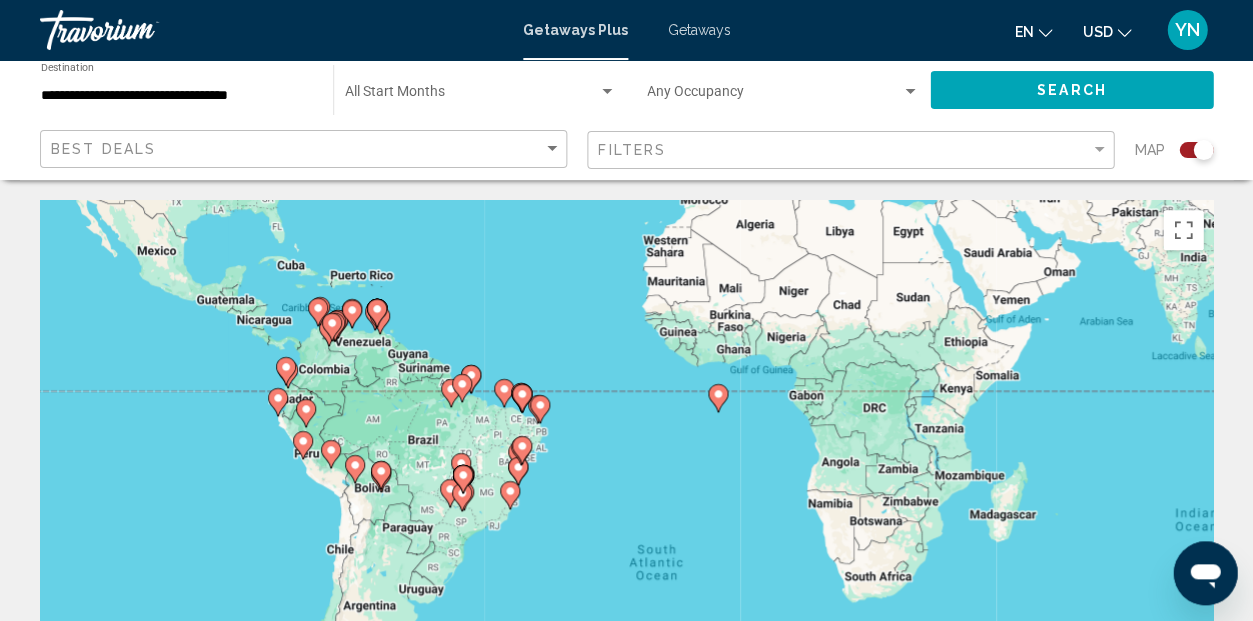 drag, startPoint x: 380, startPoint y: 570, endPoint x: 321, endPoint y: 273, distance: 302.80356 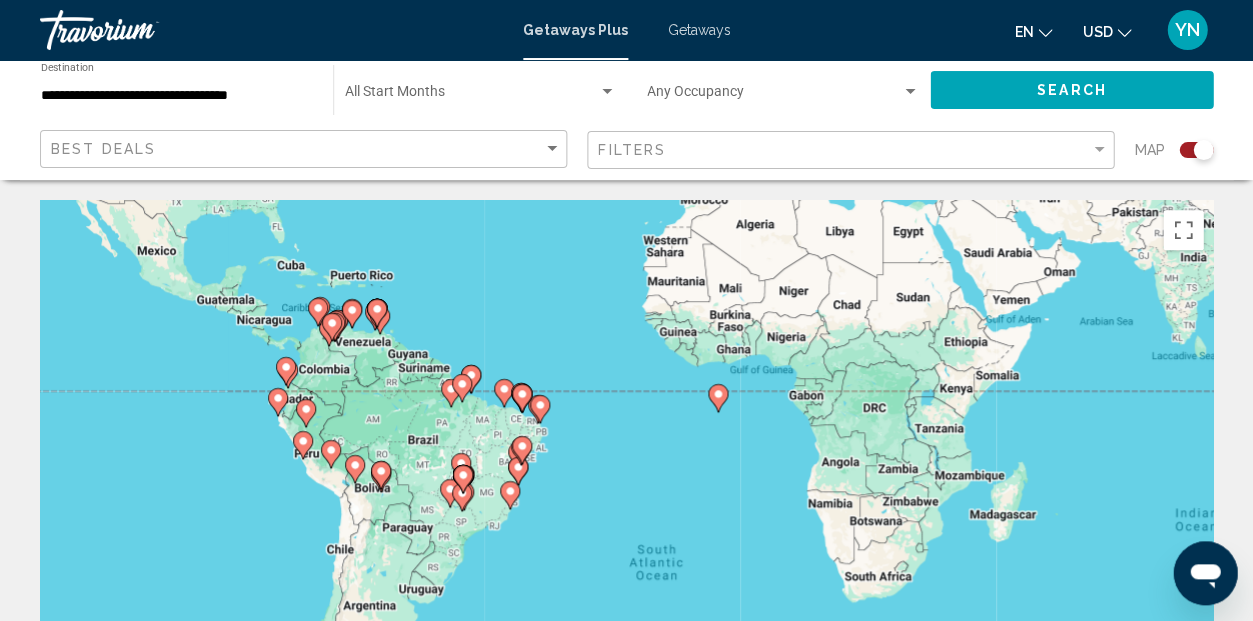 click on "To navigate, press the arrow keys. To activate drag with keyboard, press Alt + Enter. Once in keyboard drag state, use the arrow keys to move the marker. To complete the drag, press the Enter key. To cancel, press Escape." at bounding box center [626, 500] 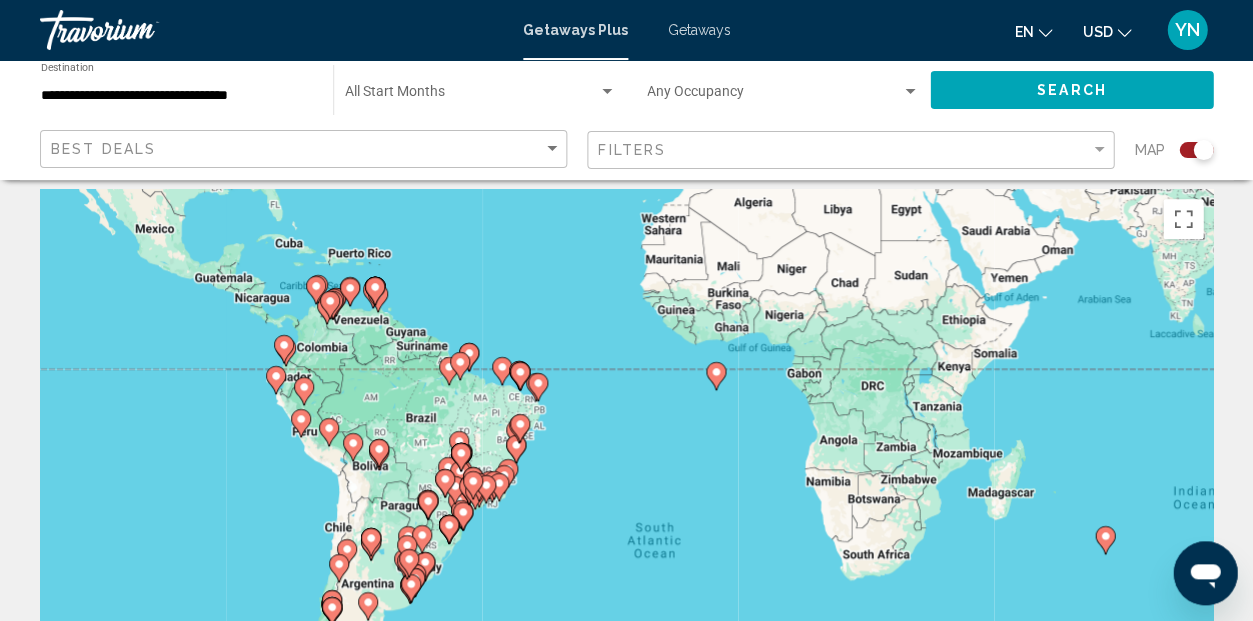 scroll, scrollTop: 12, scrollLeft: 0, axis: vertical 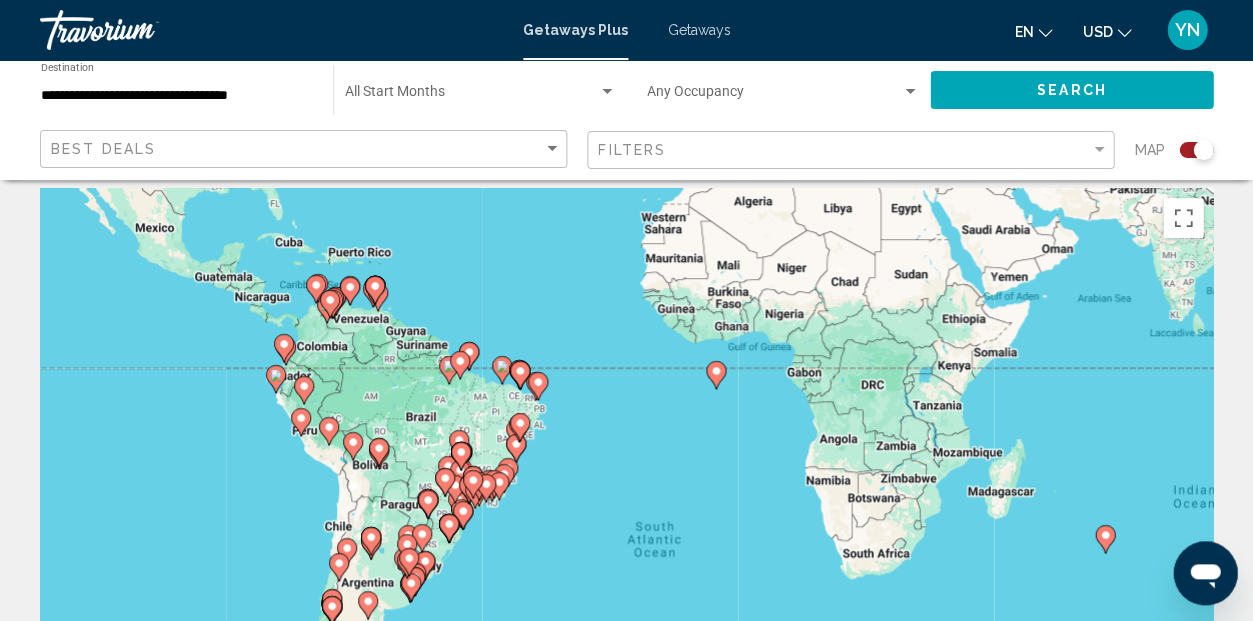 click on "To navigate, press the arrow keys. To activate drag with keyboard, press Alt + Enter. Once in keyboard drag state, use the arrow keys to move the marker. To complete the drag, press the Enter key. To cancel, press Escape." at bounding box center [626, 488] 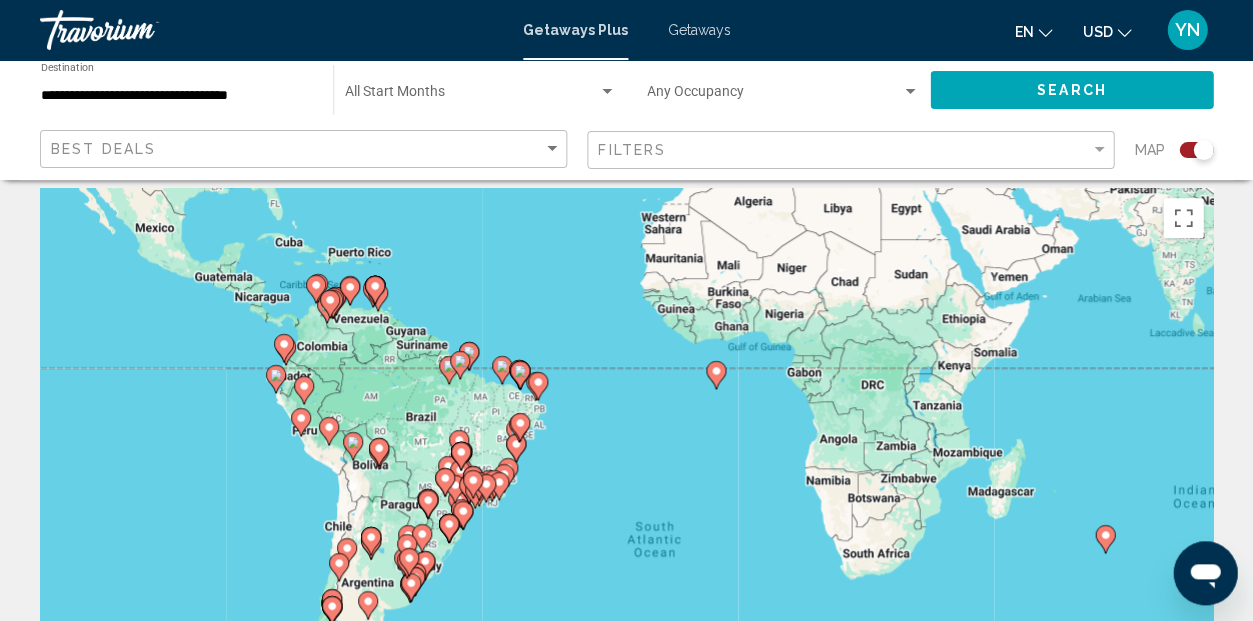 click on "To navigate, press the arrow keys. To activate drag with keyboard, press Alt + Enter. Once in keyboard drag state, use the arrow keys to move the marker. To complete the drag, press the Enter key. To cancel, press Escape." at bounding box center [626, 488] 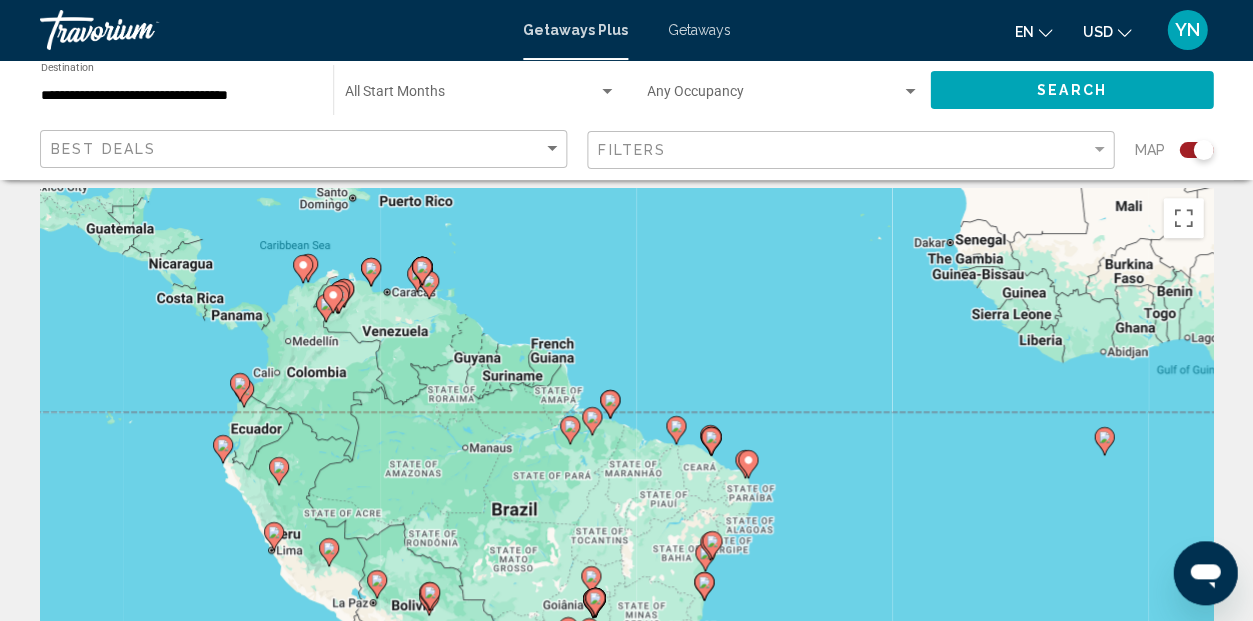 click on "To navigate, press the arrow keys. To activate drag with keyboard, press Alt + Enter. Once in keyboard drag state, use the arrow keys to move the marker. To complete the drag, press the Enter key. To cancel, press Escape." at bounding box center (626, 488) 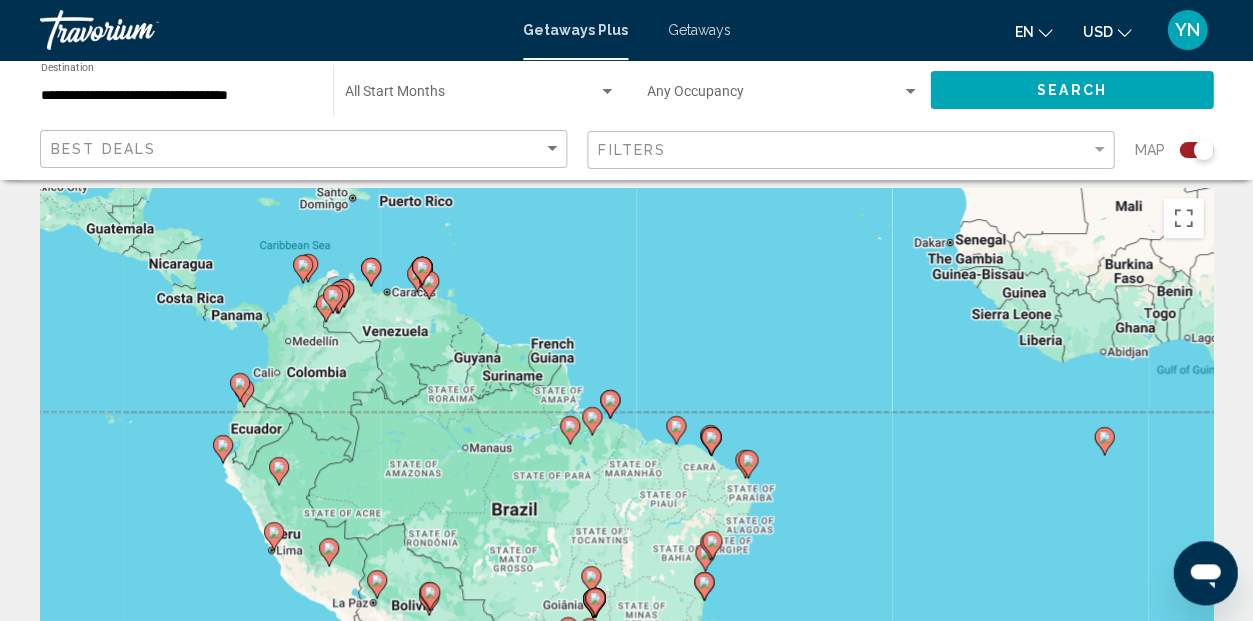 click on "To navigate, press the arrow keys. To activate drag with keyboard, press Alt + Enter. Once in keyboard drag state, use the arrow keys to move the marker. To complete the drag, press the Enter key. To cancel, press Escape." at bounding box center (626, 488) 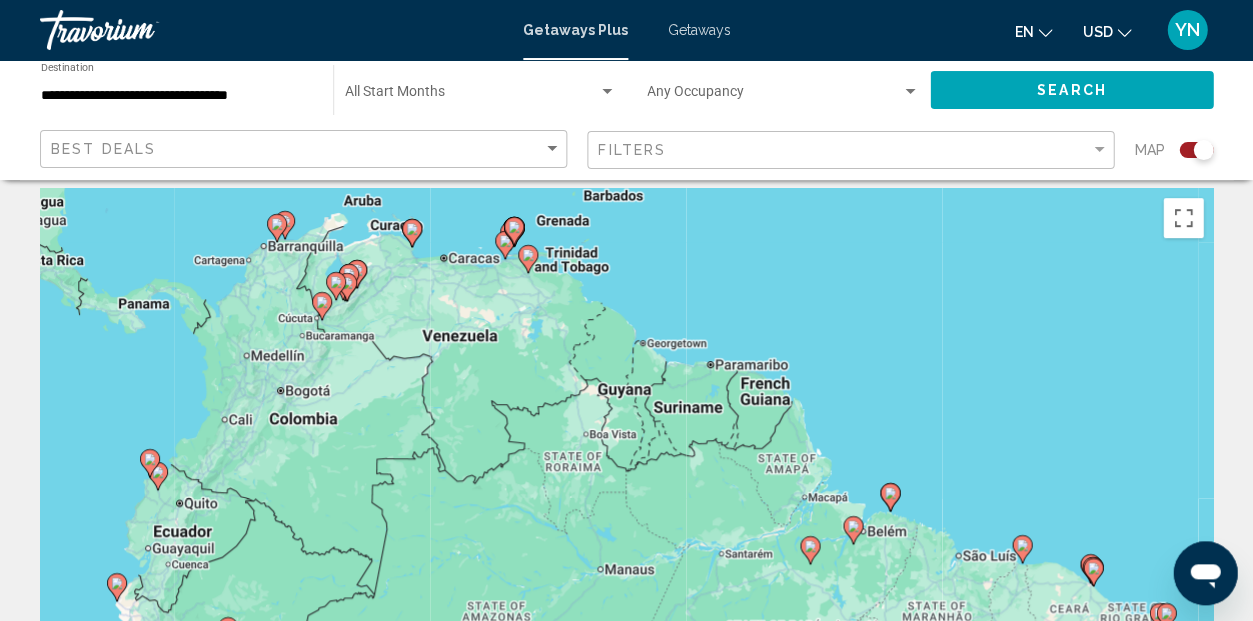click on "To navigate, press the arrow keys. To activate drag with keyboard, press Alt + Enter. Once in keyboard drag state, use the arrow keys to move the marker. To complete the drag, press the Enter key. To cancel, press Escape." at bounding box center [626, 488] 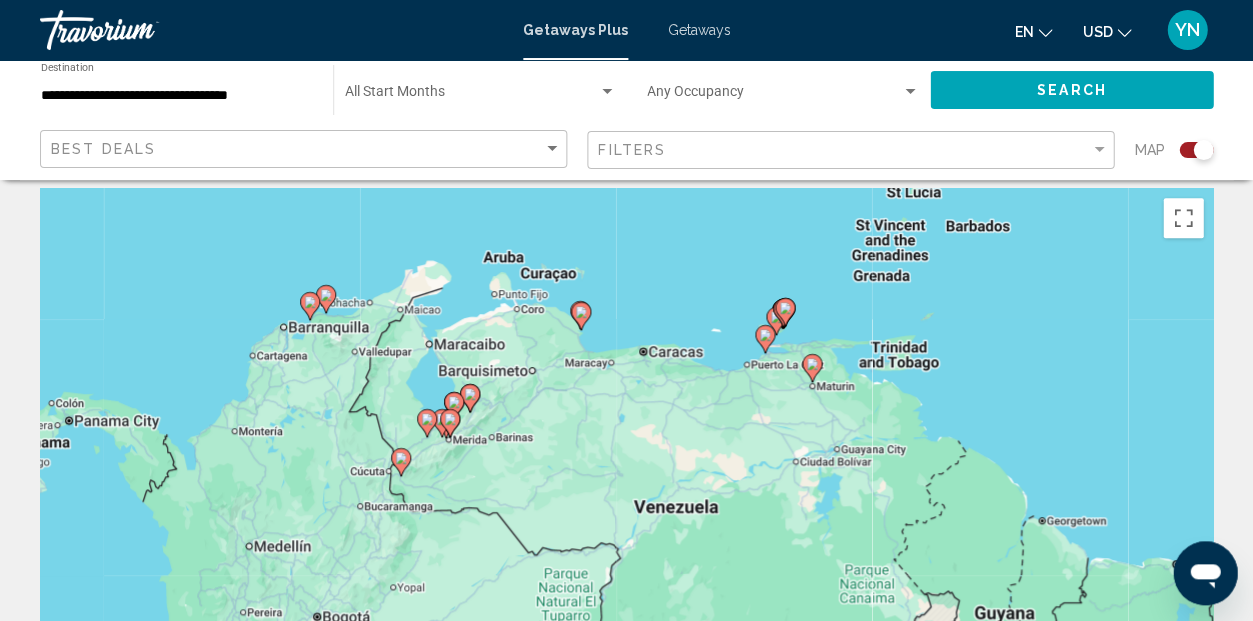 drag, startPoint x: 283, startPoint y: 293, endPoint x: 305, endPoint y: 399, distance: 108.25895 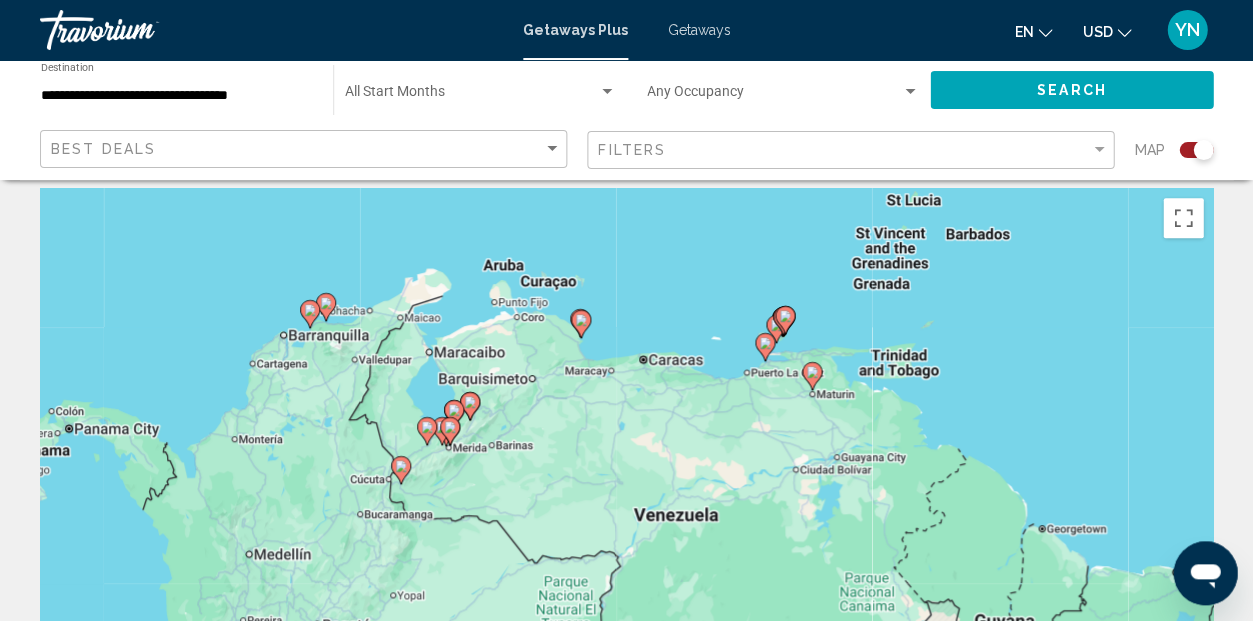 click on "To navigate, press the arrow keys. To activate drag with keyboard, press Alt + Enter. Once in keyboard drag state, use the arrow keys to move the marker. To complete the drag, press the Enter key. To cancel, press Escape." at bounding box center (626, 488) 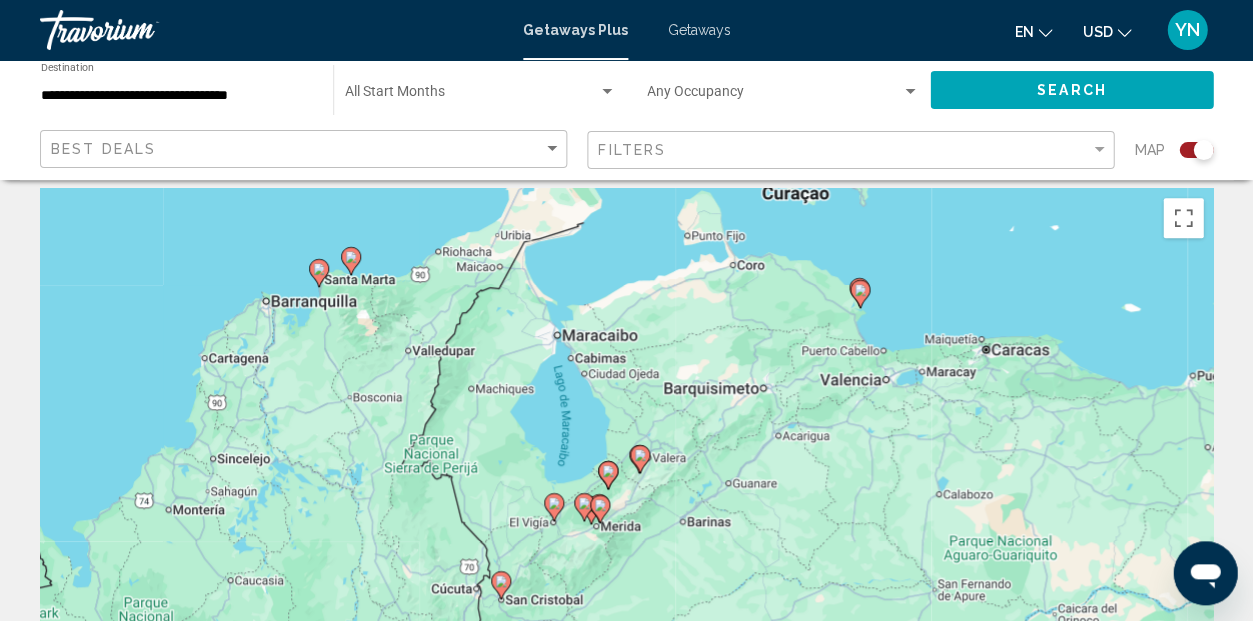 click on "To navigate, press the arrow keys. To activate drag with keyboard, press Alt + Enter. Once in keyboard drag state, use the arrow keys to move the marker. To complete the drag, press the Enter key. To cancel, press Escape." at bounding box center [626, 488] 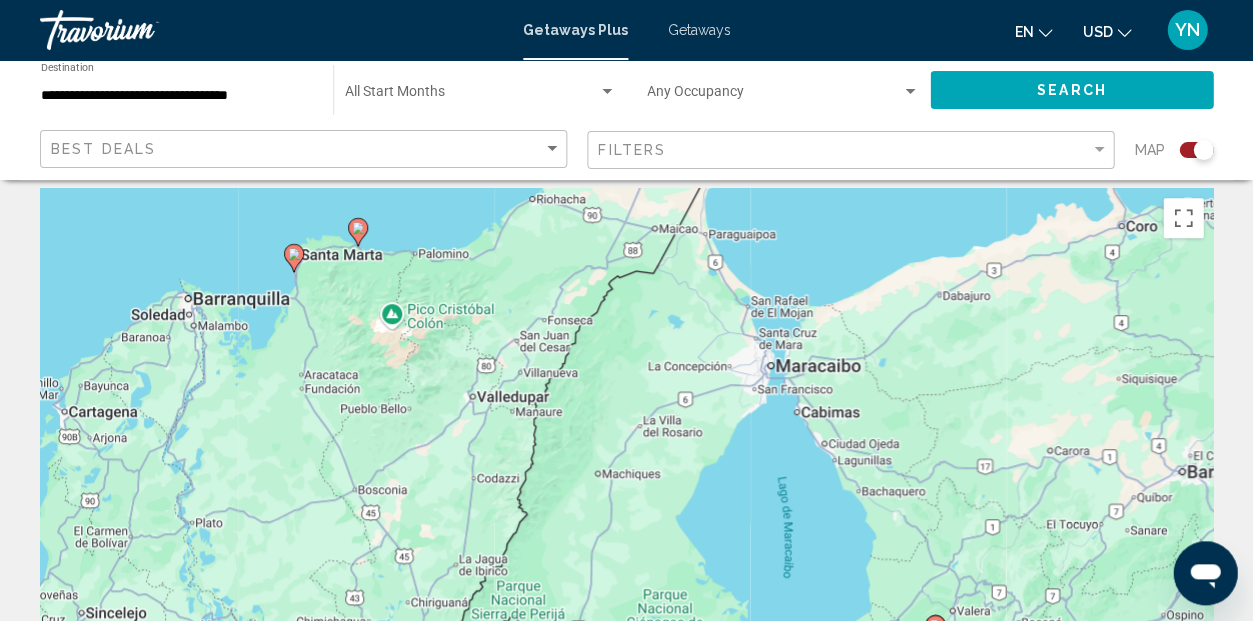 click 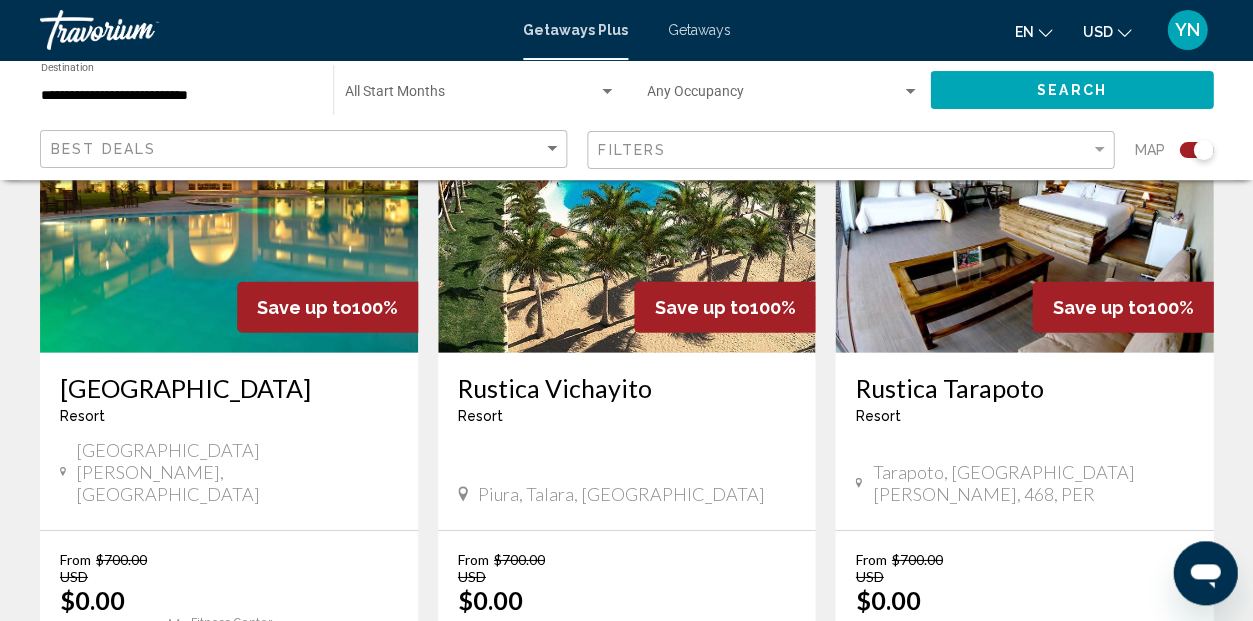scroll, scrollTop: 860, scrollLeft: 0, axis: vertical 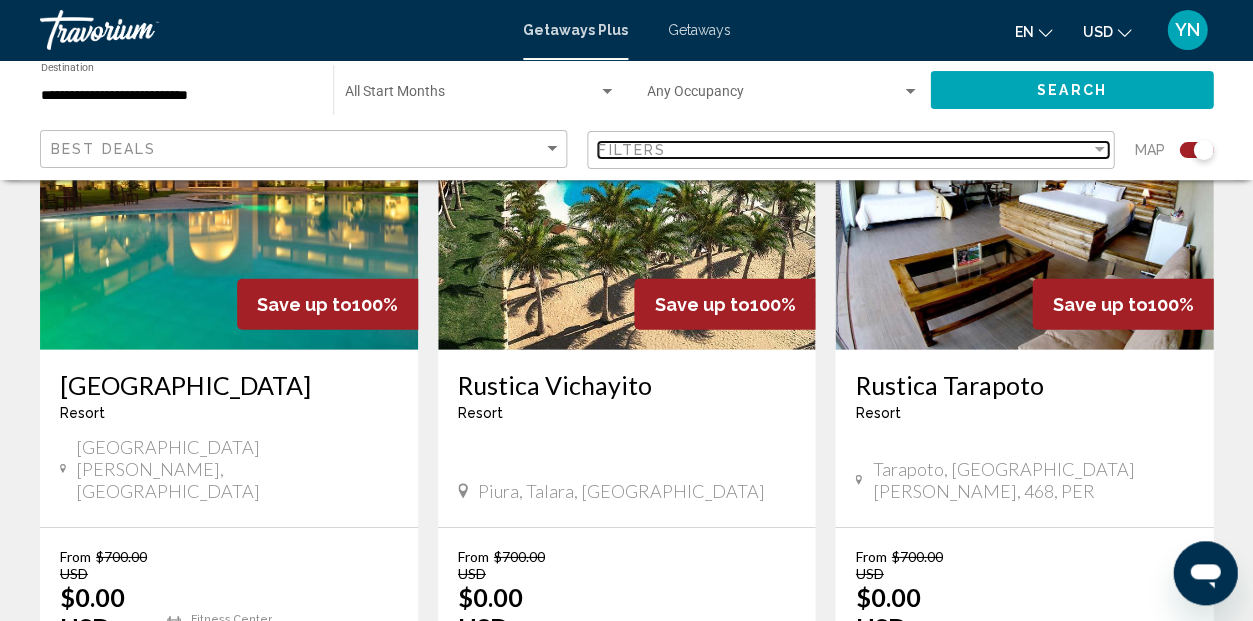 click on "Filters" at bounding box center [844, 150] 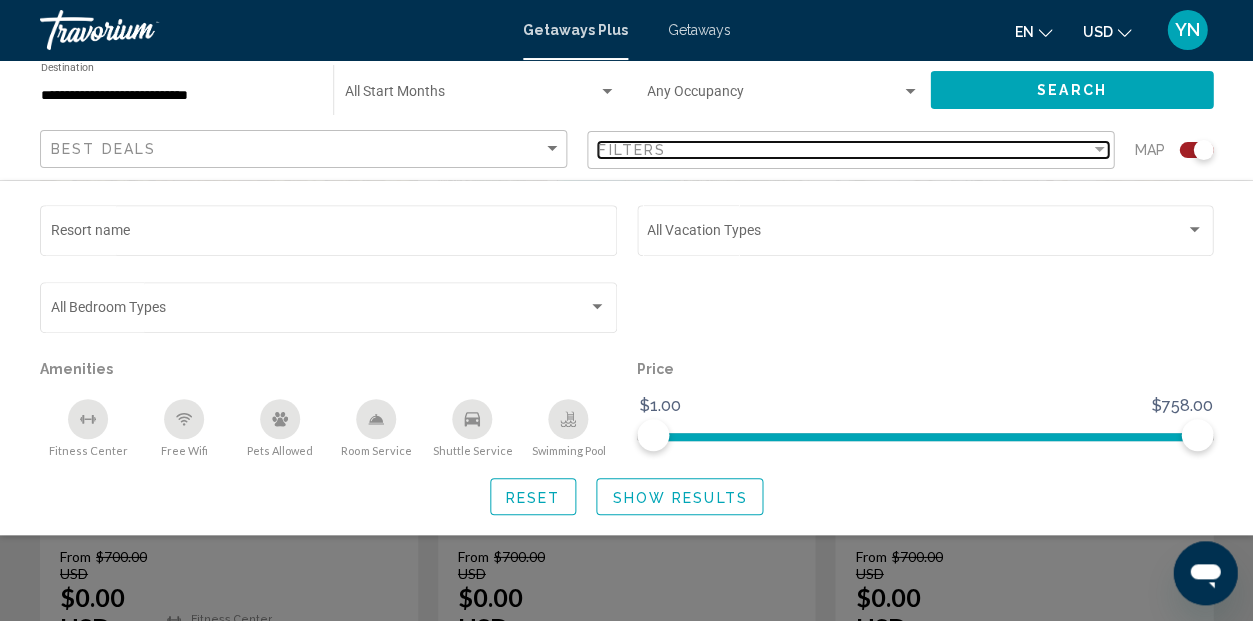 click on "Filters" at bounding box center [844, 150] 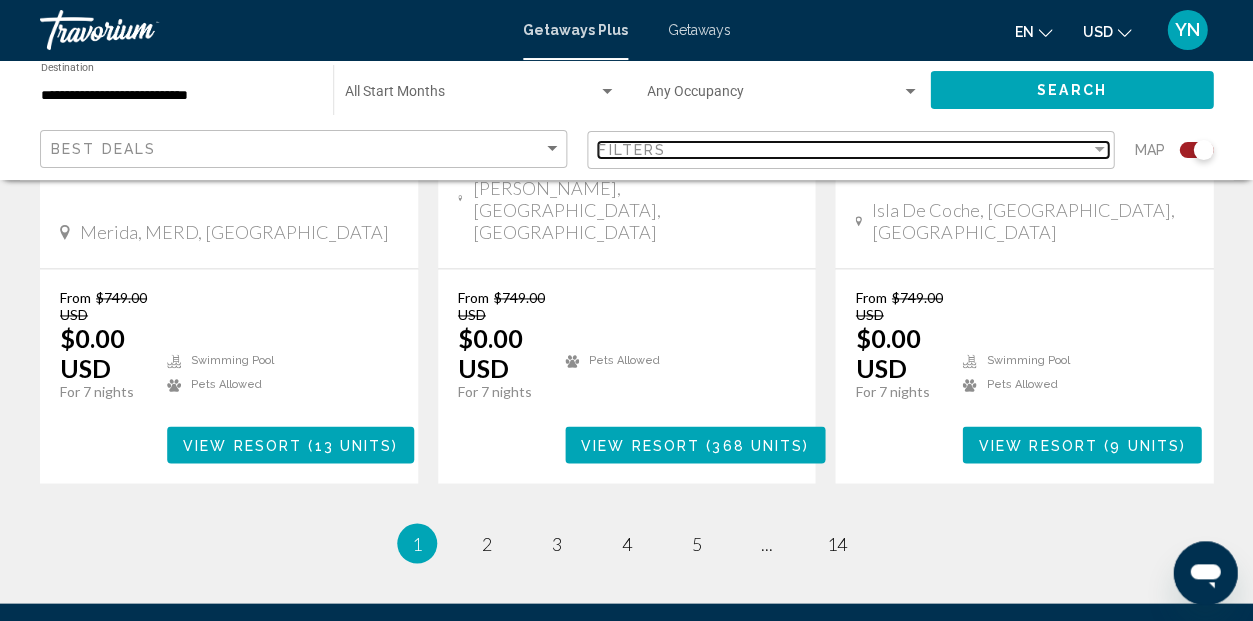scroll, scrollTop: 3382, scrollLeft: 0, axis: vertical 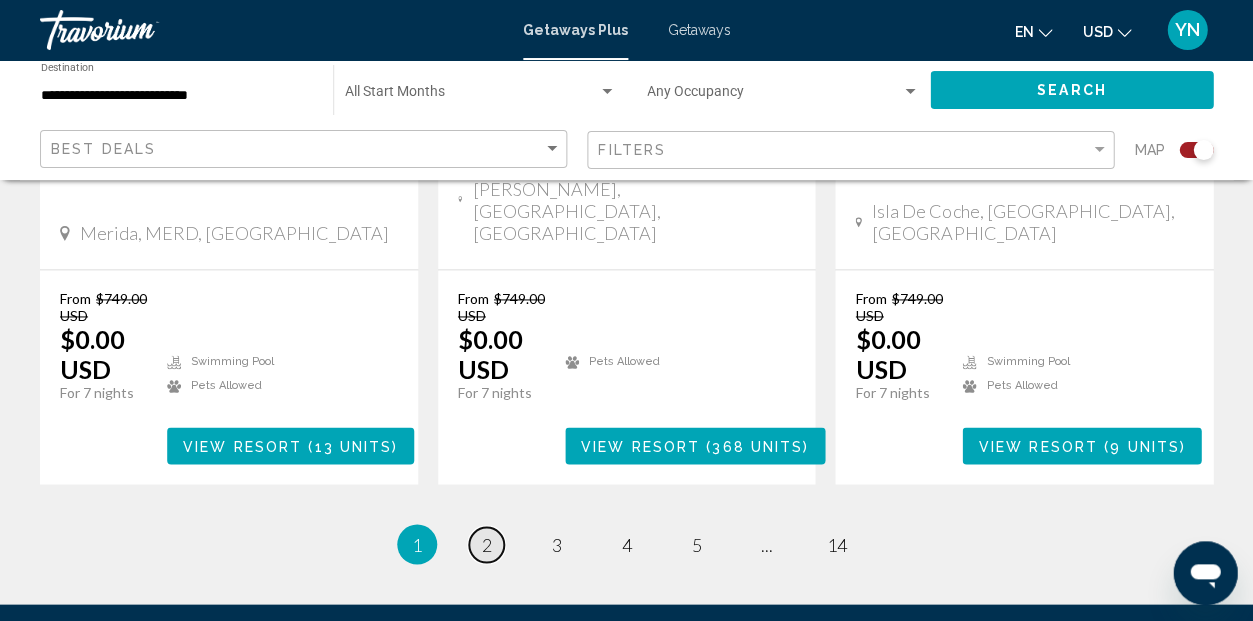 click on "2" at bounding box center (487, 544) 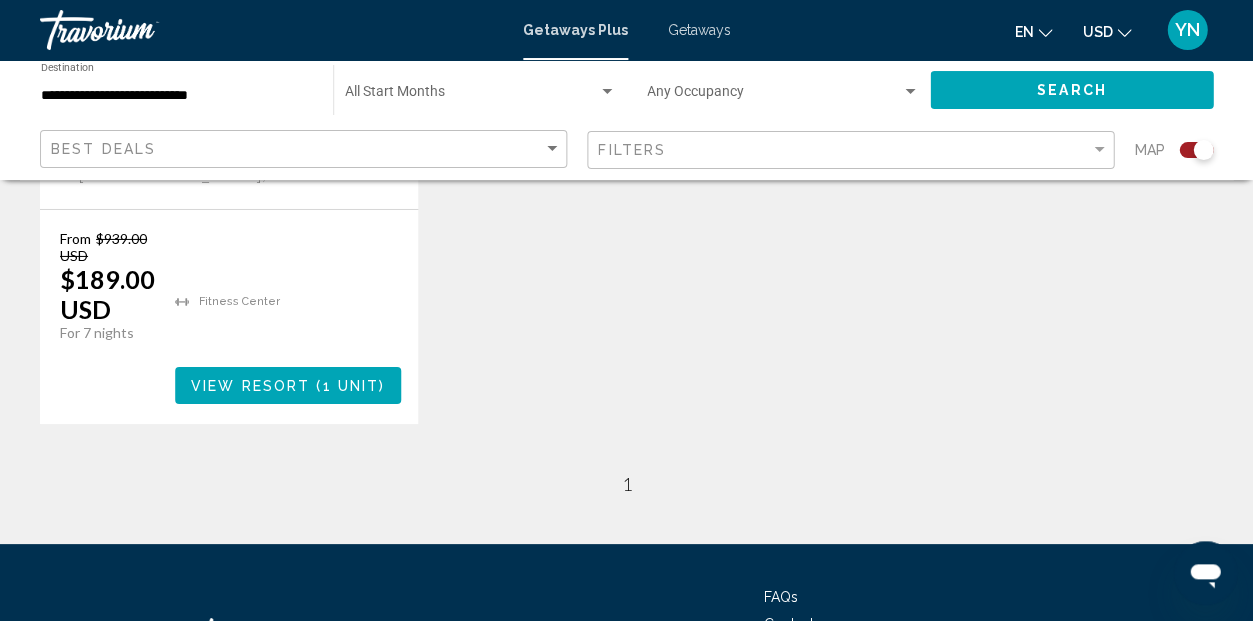 scroll, scrollTop: 1153, scrollLeft: 0, axis: vertical 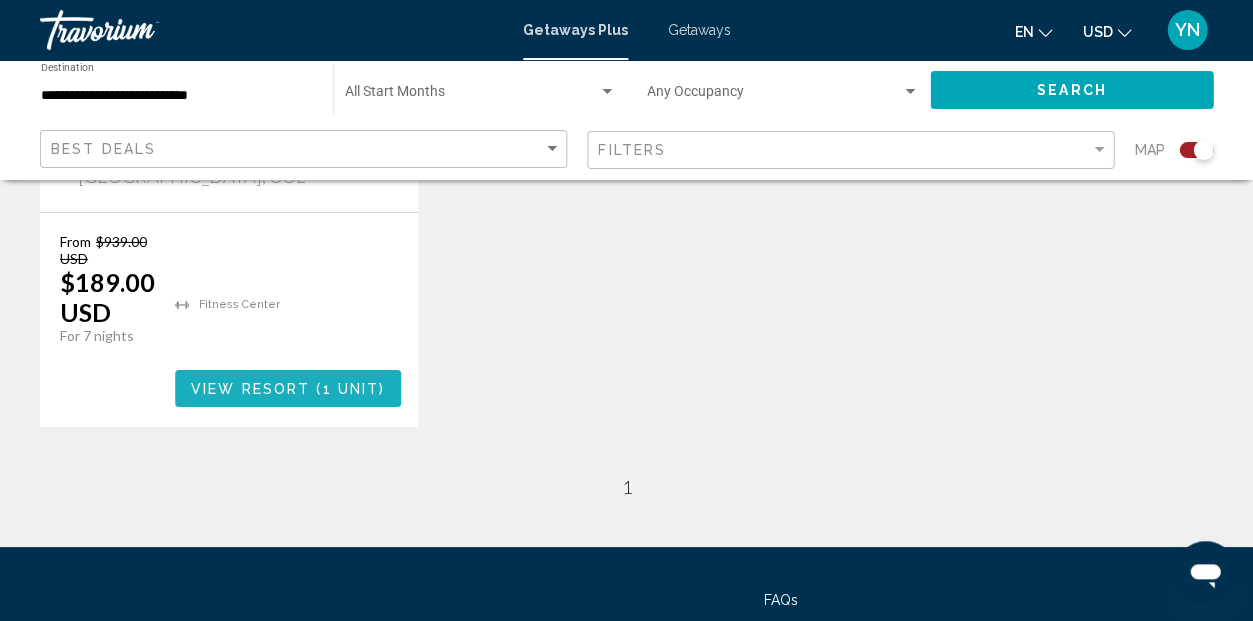 click on "View Resort" at bounding box center [250, 389] 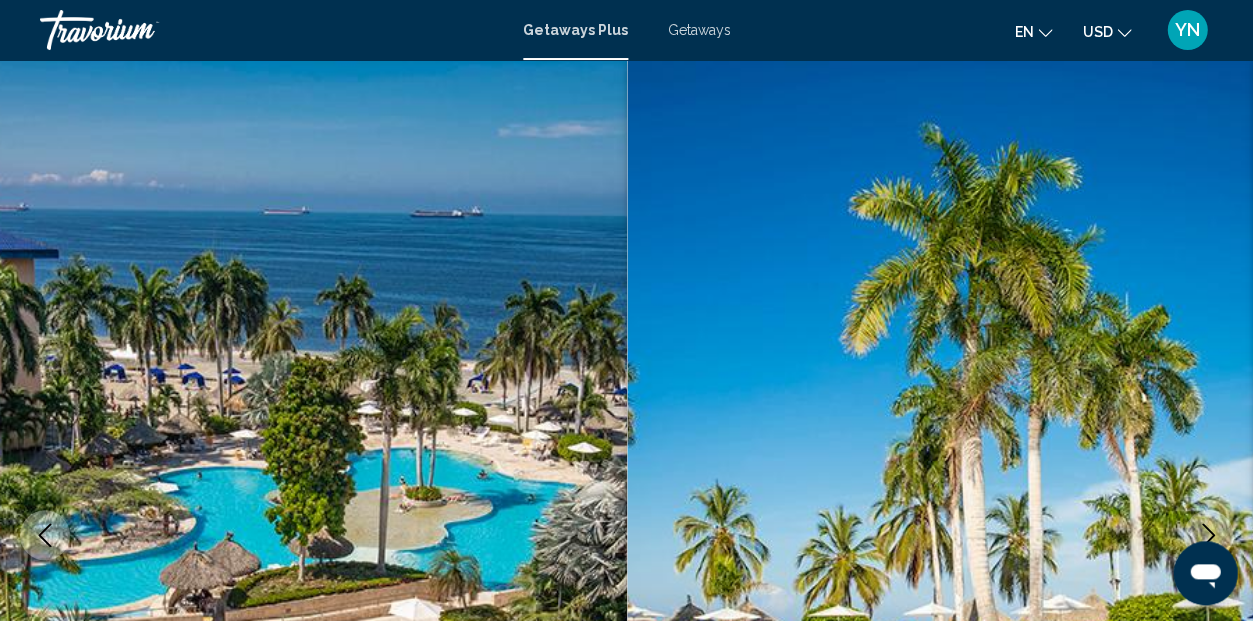 scroll, scrollTop: 0, scrollLeft: 0, axis: both 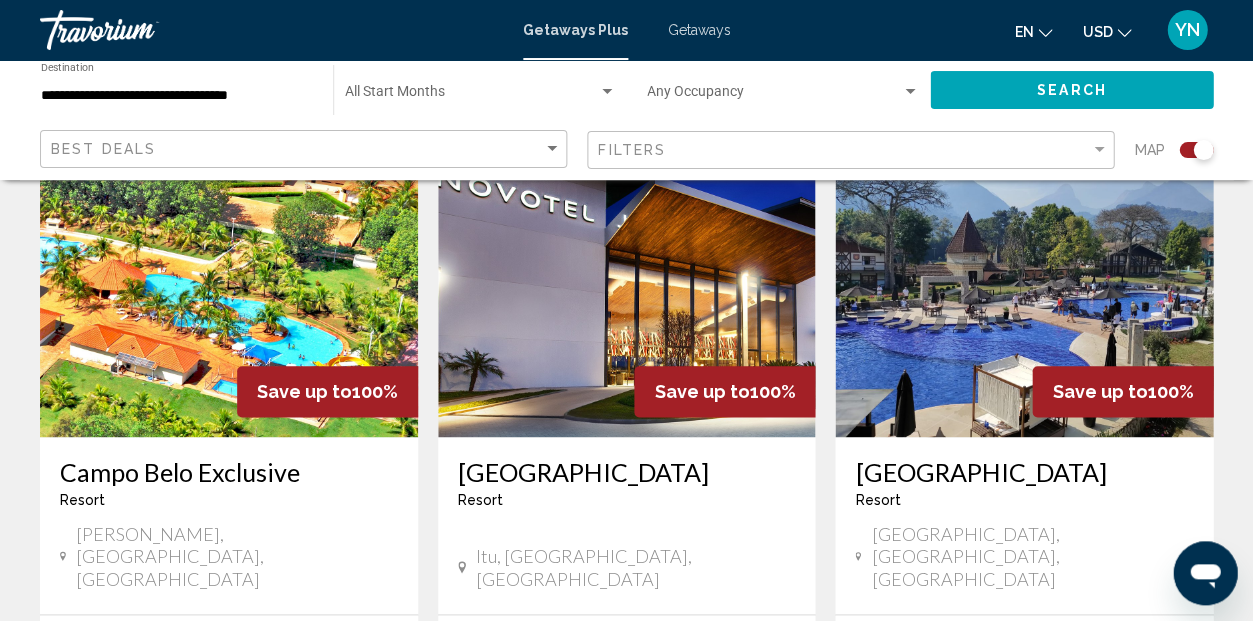 click on "3" at bounding box center [557, 889] 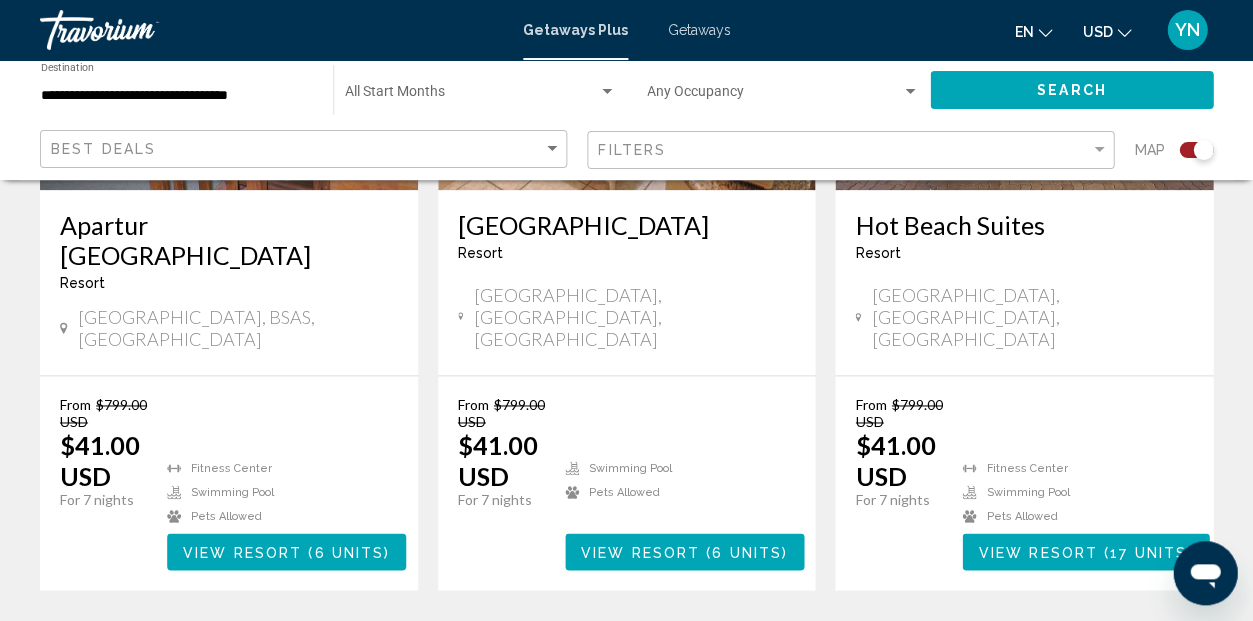 scroll, scrollTop: 3330, scrollLeft: 0, axis: vertical 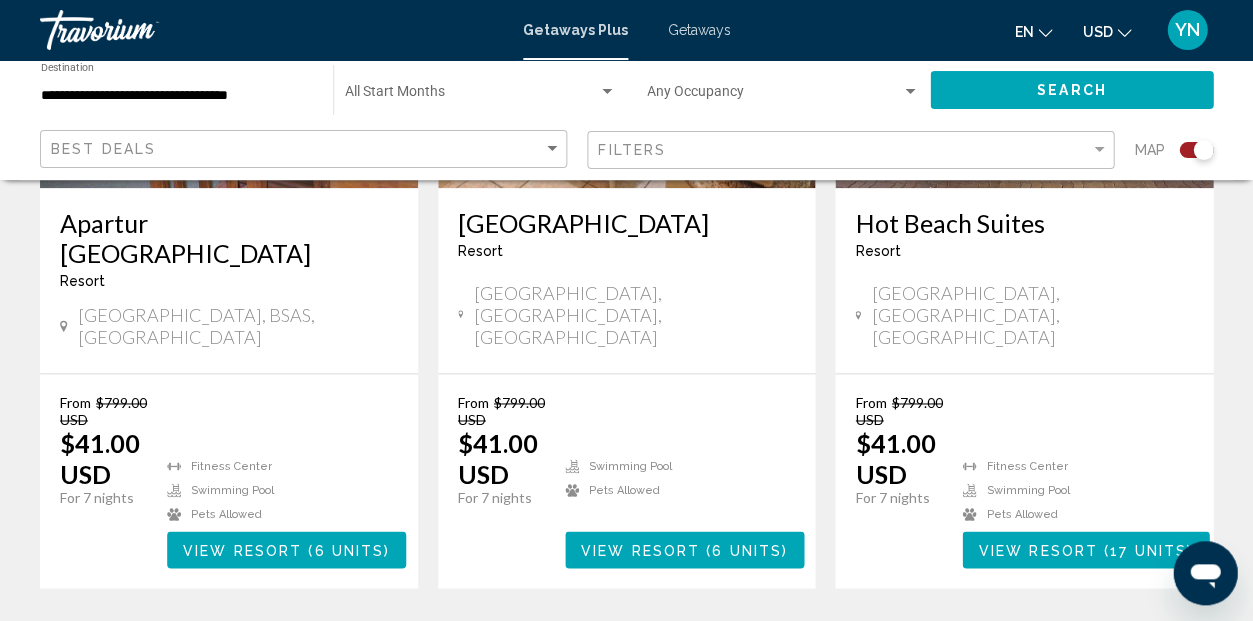 click on "4" at bounding box center [627, 648] 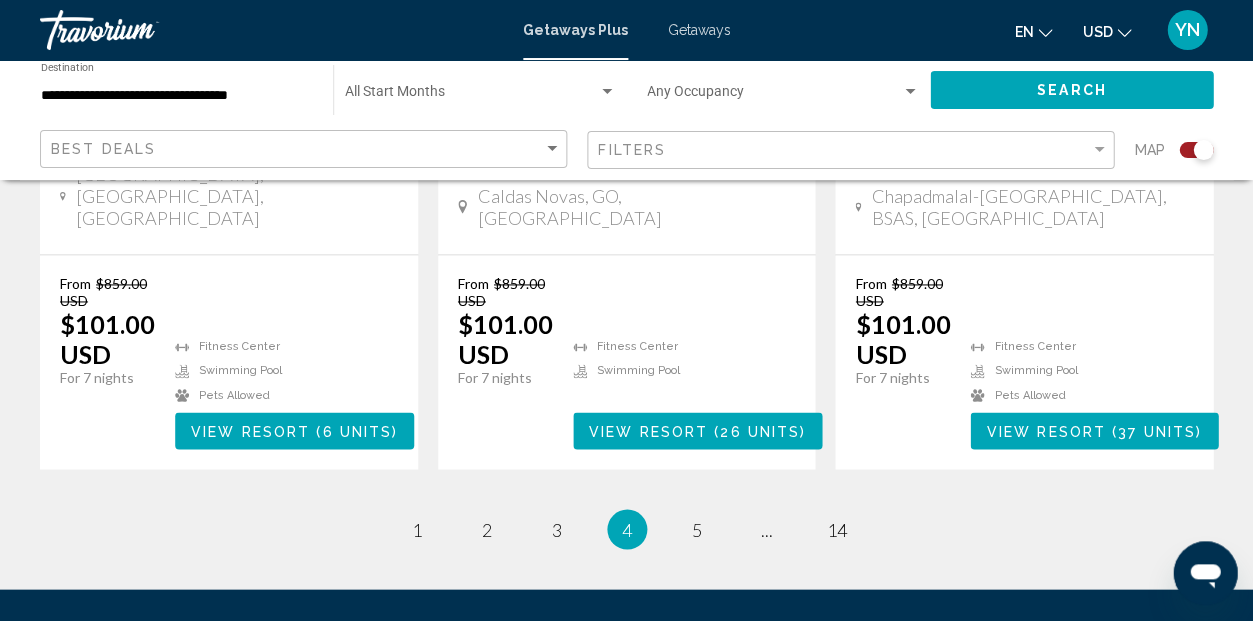 scroll, scrollTop: 3404, scrollLeft: 0, axis: vertical 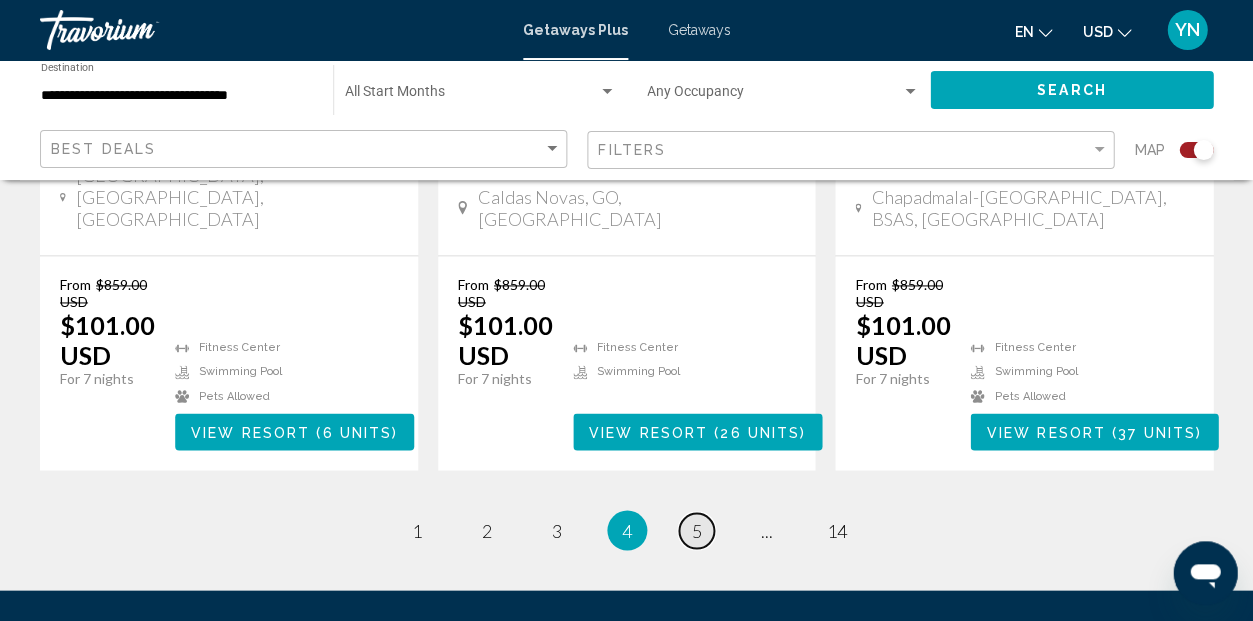 click on "5" at bounding box center (697, 530) 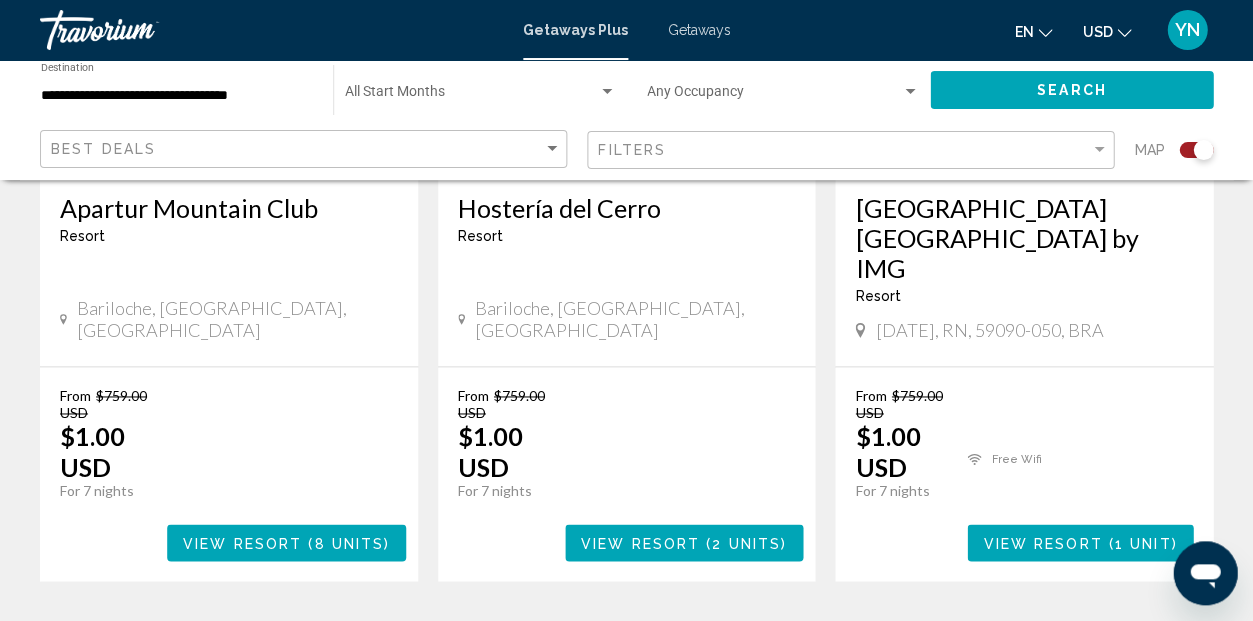 scroll, scrollTop: 3332, scrollLeft: 0, axis: vertical 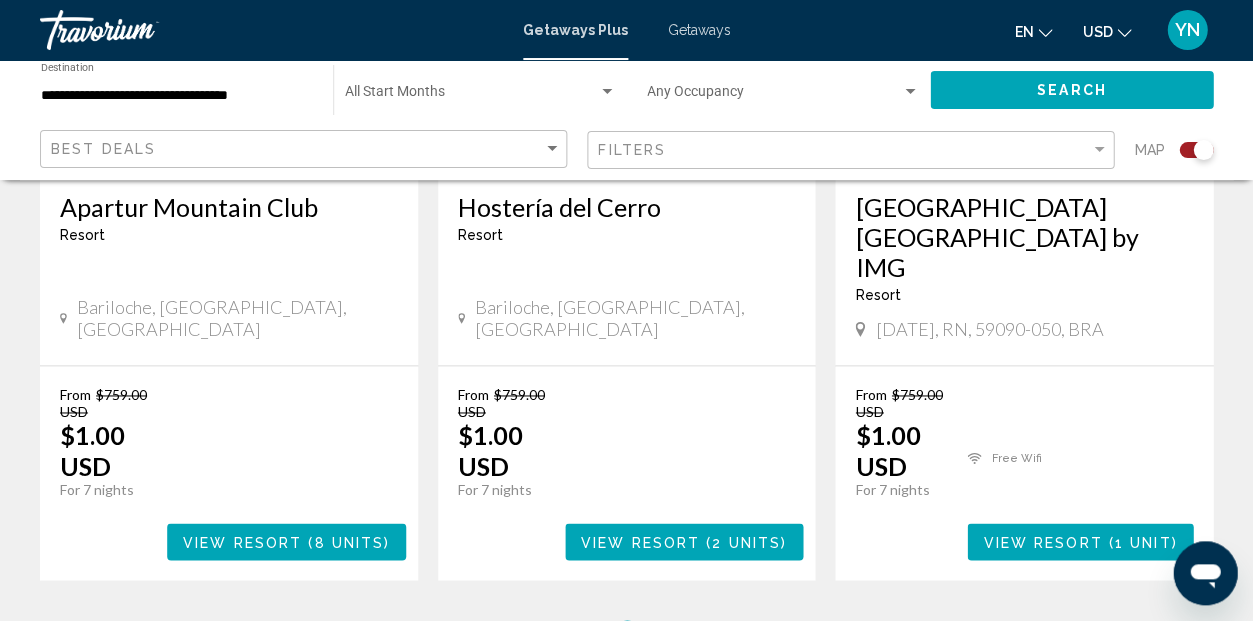 click on "6" at bounding box center (697, 640) 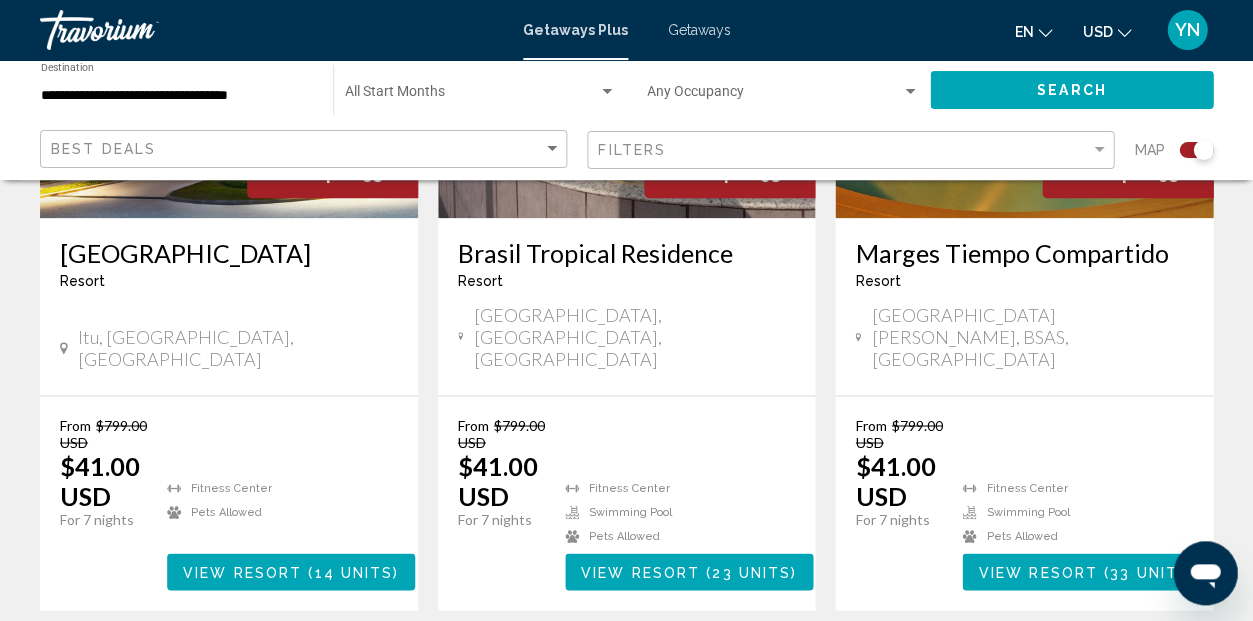 scroll, scrollTop: 3375, scrollLeft: 0, axis: vertical 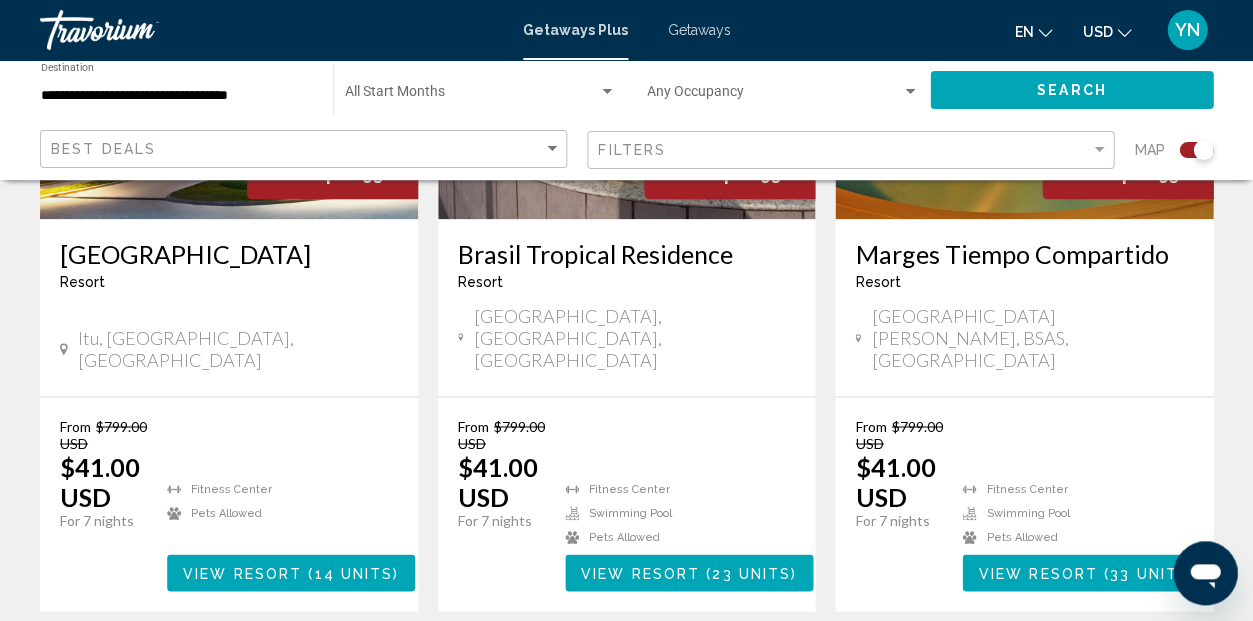click on "7" at bounding box center (697, 671) 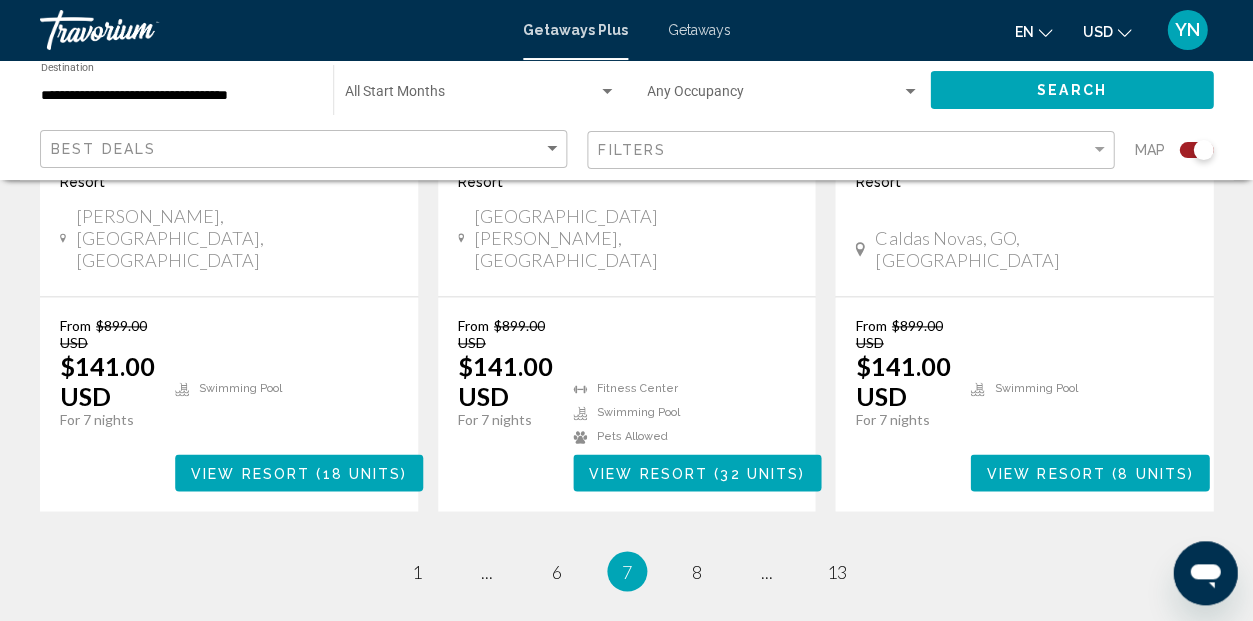 scroll, scrollTop: 3323, scrollLeft: 0, axis: vertical 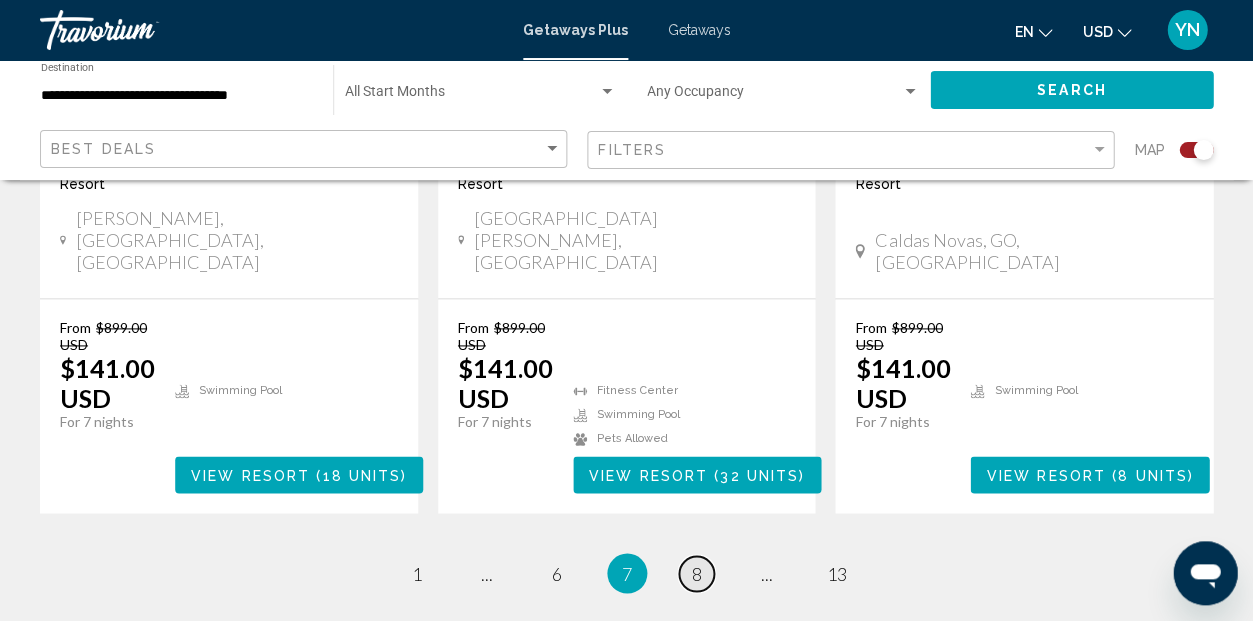click on "8" at bounding box center (697, 573) 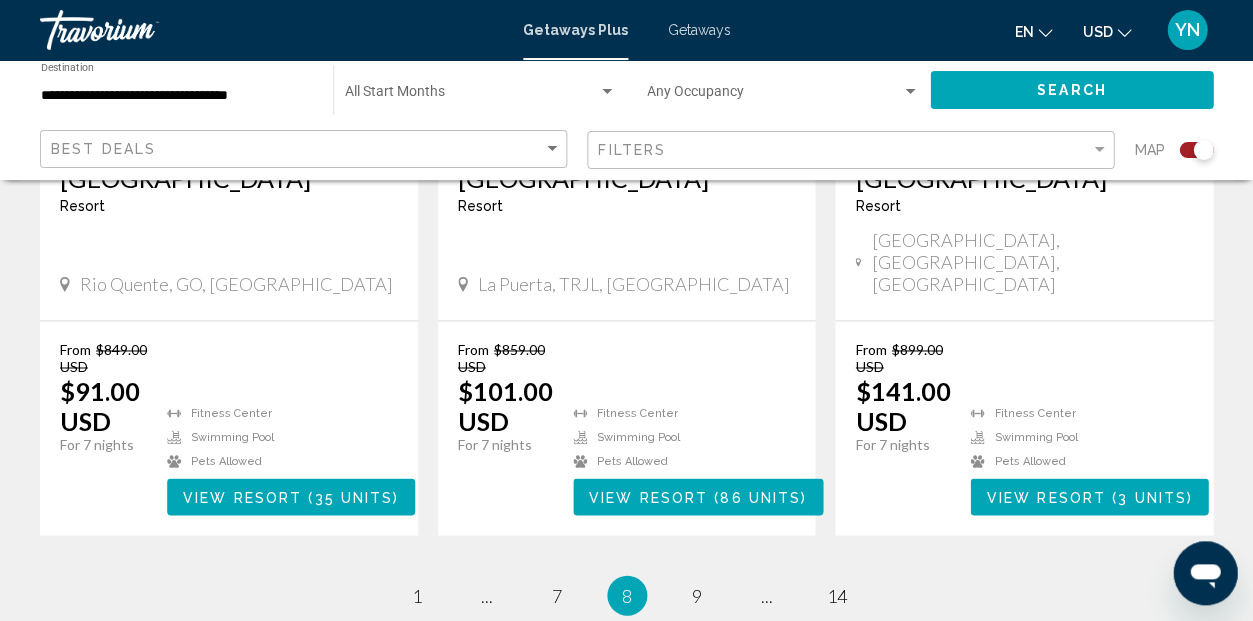 scroll, scrollTop: 3412, scrollLeft: 0, axis: vertical 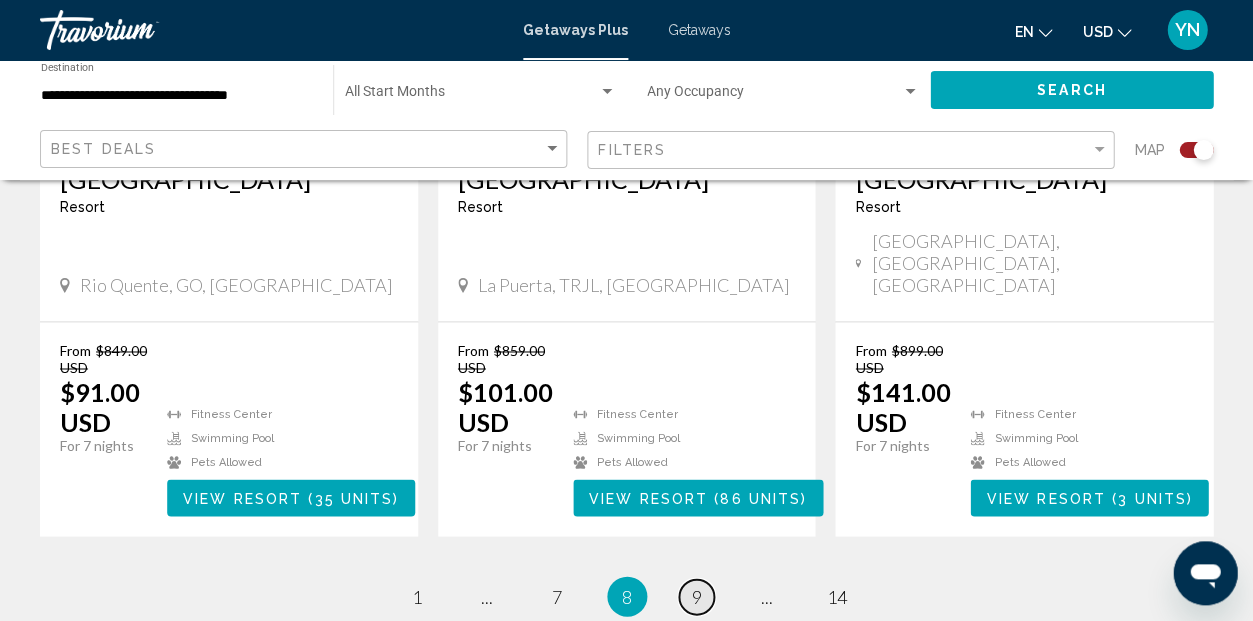 click on "9" at bounding box center [697, 596] 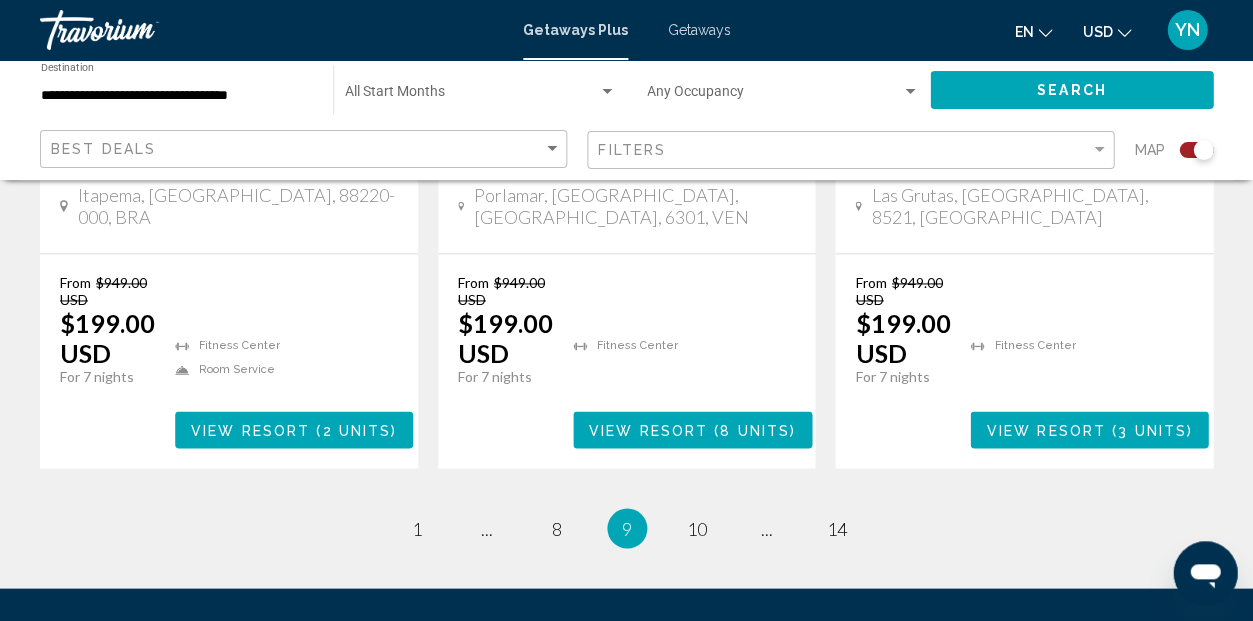 scroll, scrollTop: 3404, scrollLeft: 0, axis: vertical 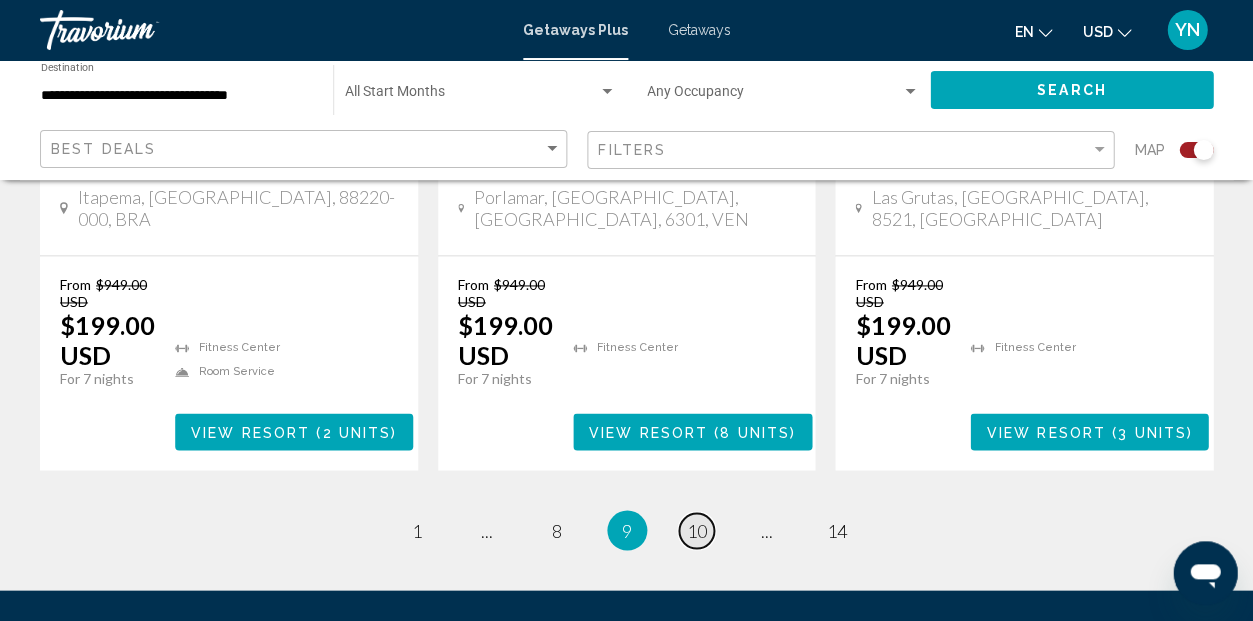 click on "10" at bounding box center (697, 530) 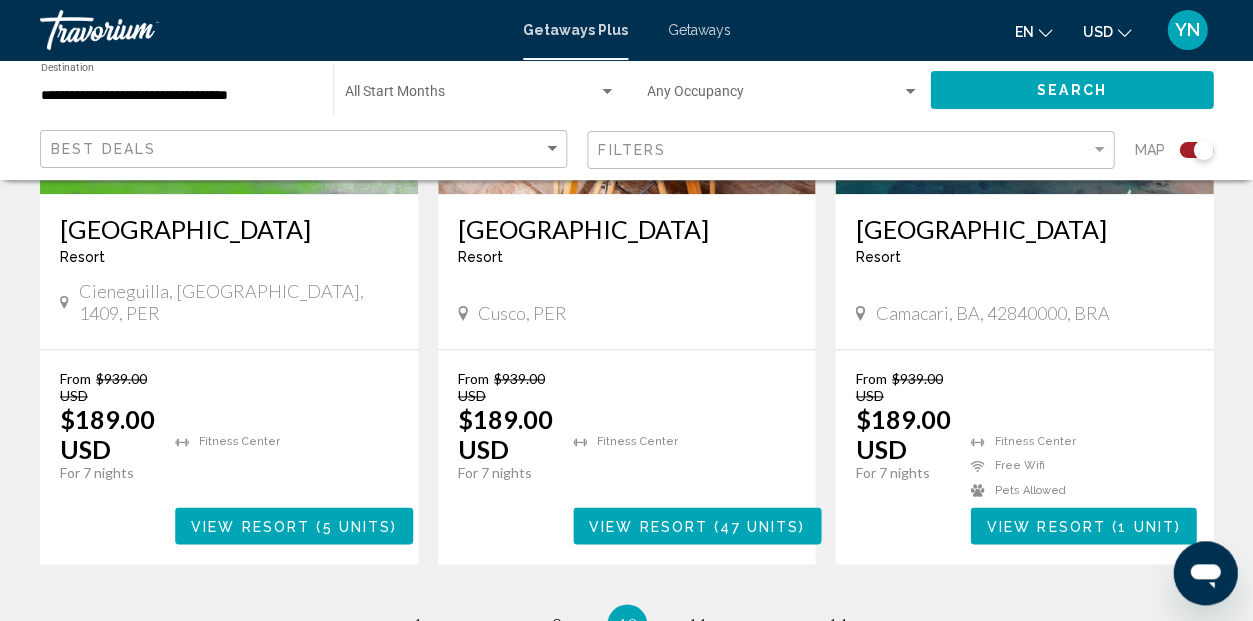 scroll, scrollTop: 3311, scrollLeft: 0, axis: vertical 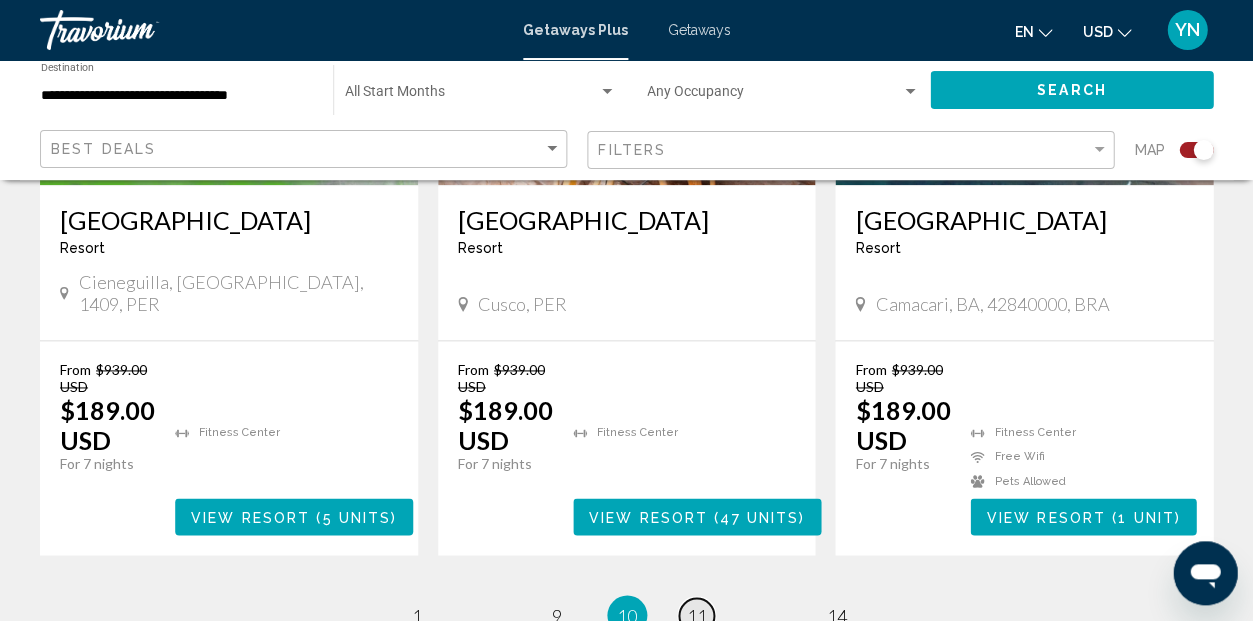 click on "11" at bounding box center [697, 615] 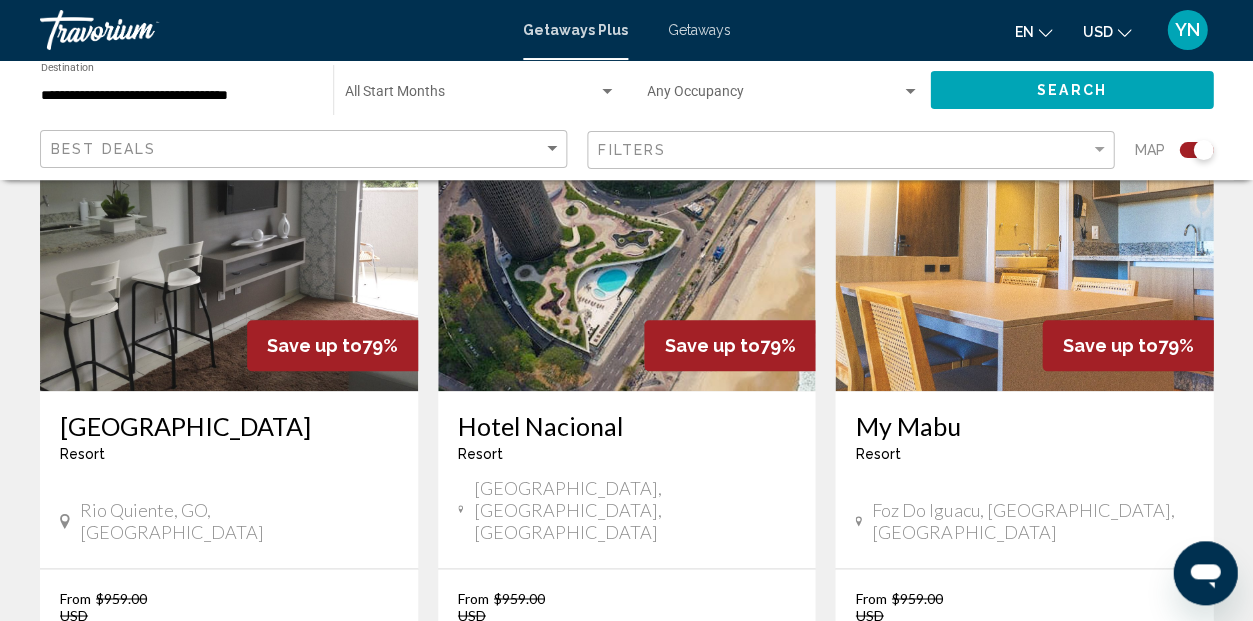 scroll, scrollTop: 3200, scrollLeft: 0, axis: vertical 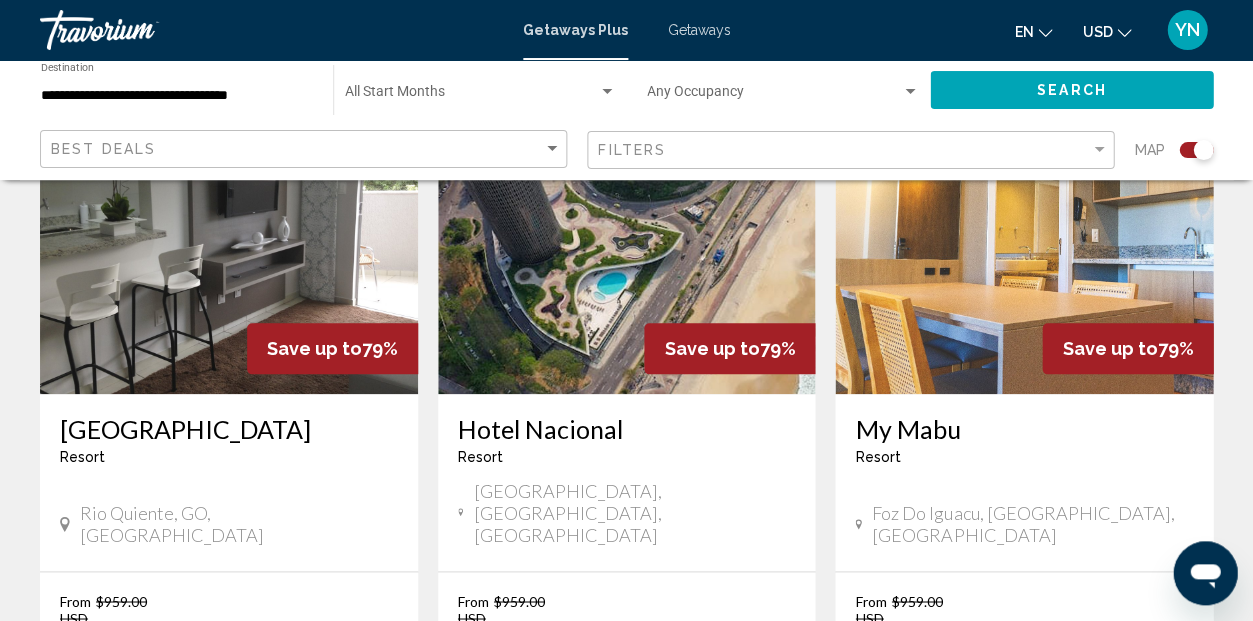 click on "12" at bounding box center [697, 846] 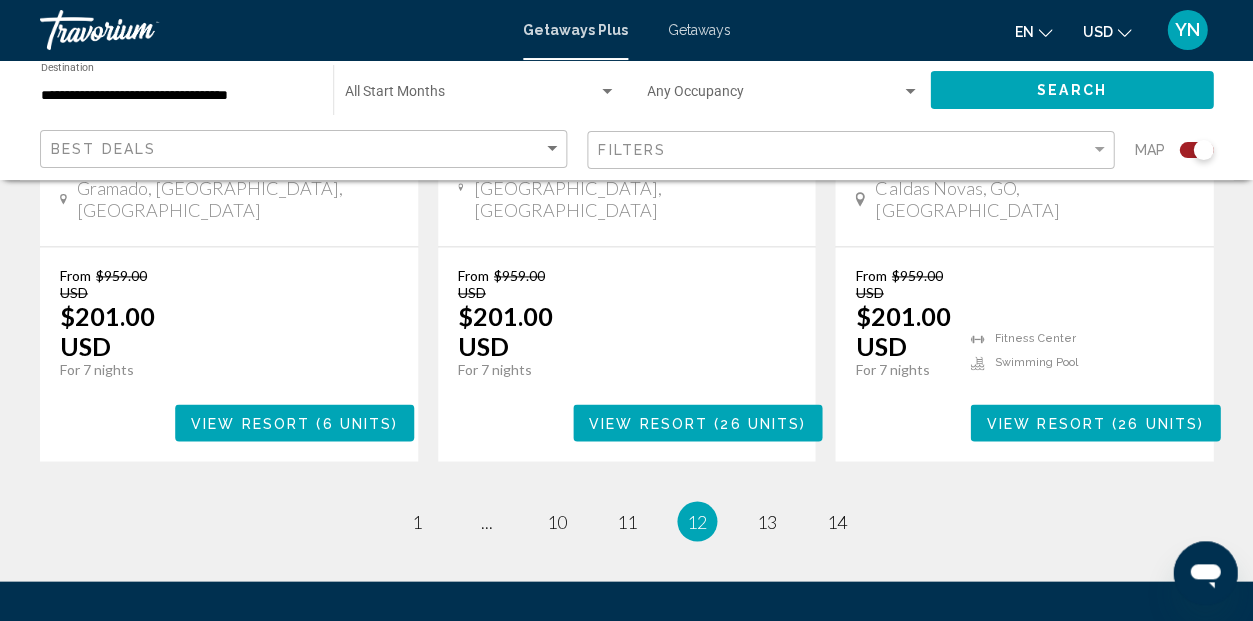 scroll, scrollTop: 3412, scrollLeft: 0, axis: vertical 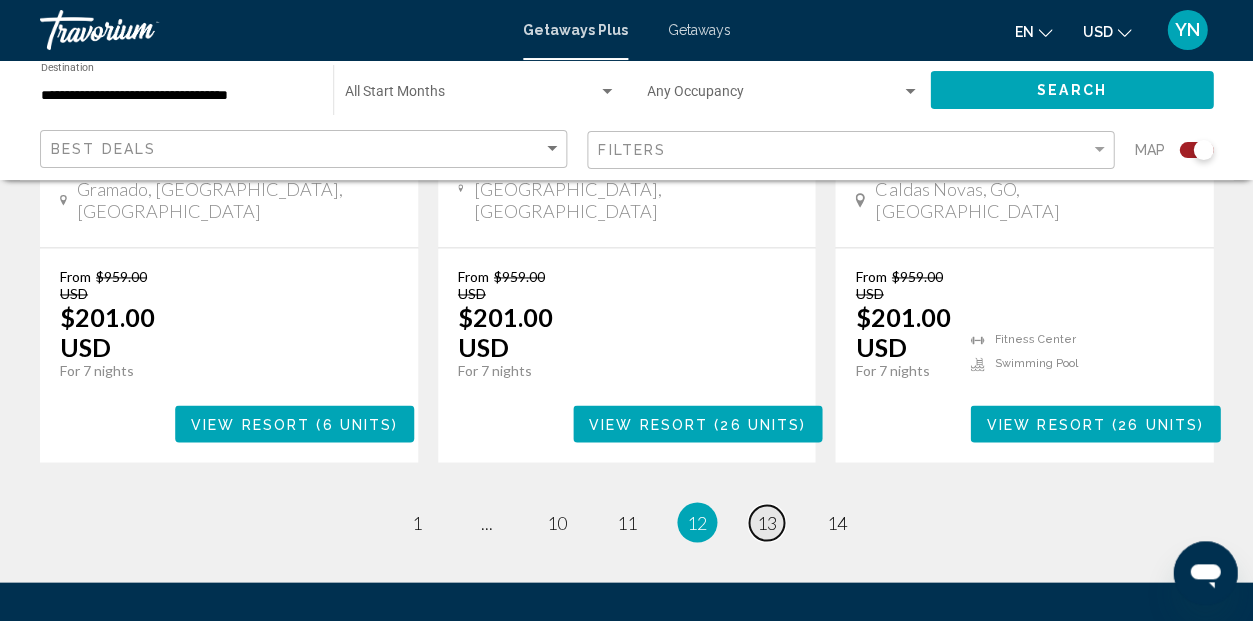 click on "13" at bounding box center [767, 522] 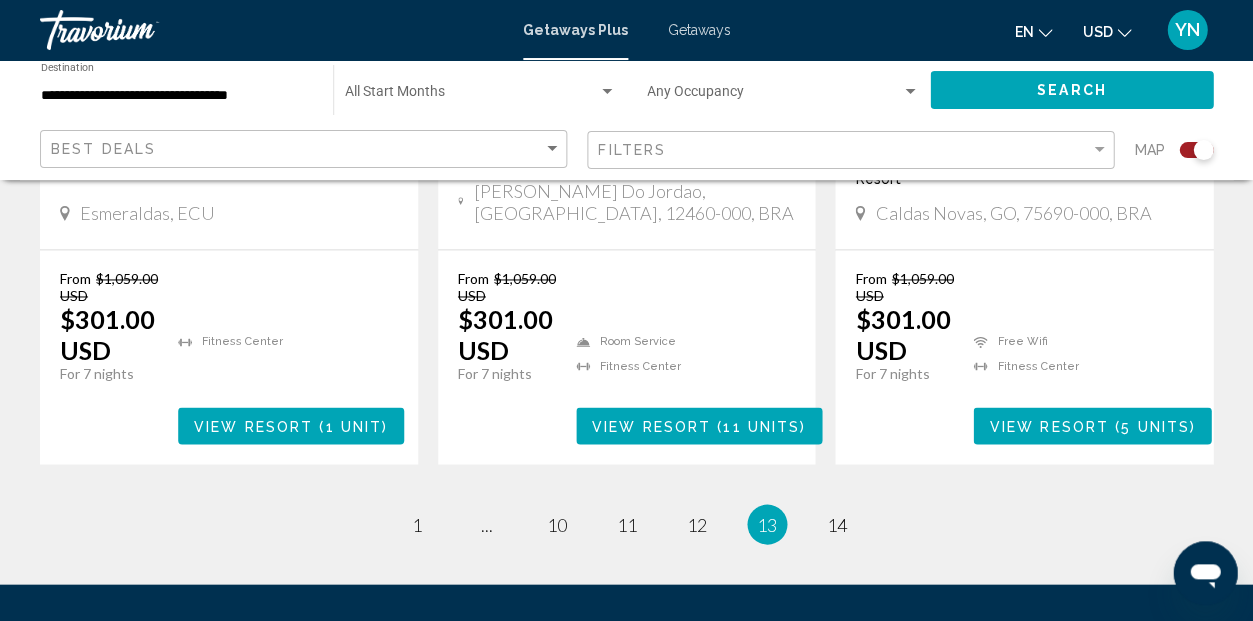 scroll, scrollTop: 3441, scrollLeft: 0, axis: vertical 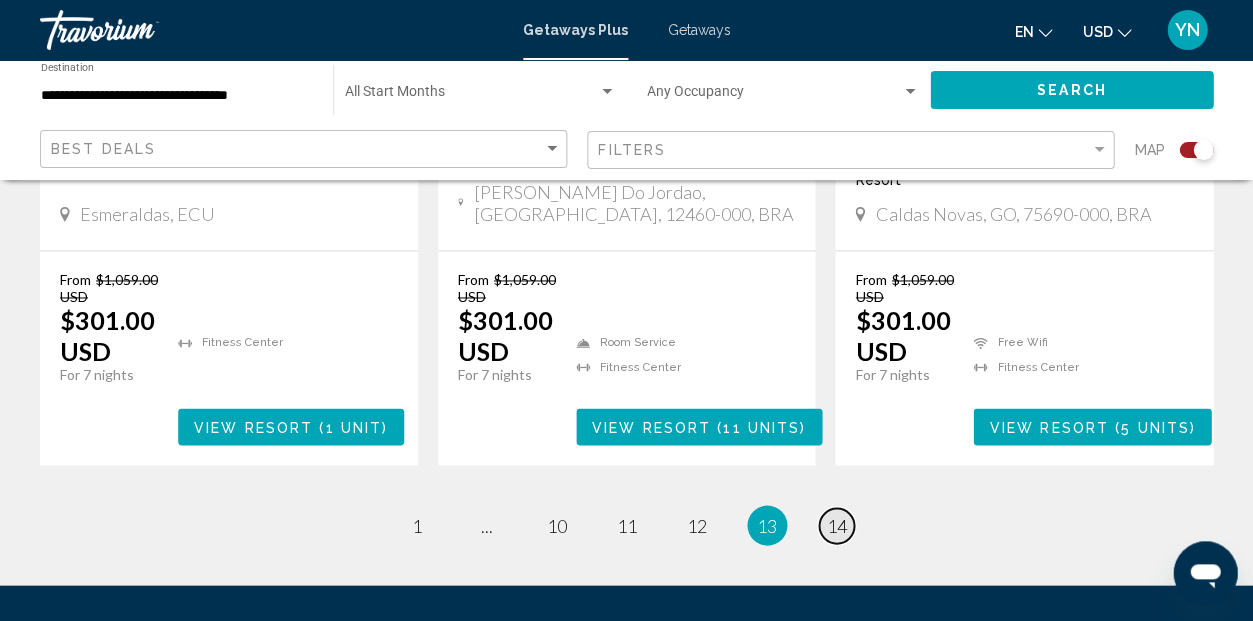 click on "14" at bounding box center [837, 525] 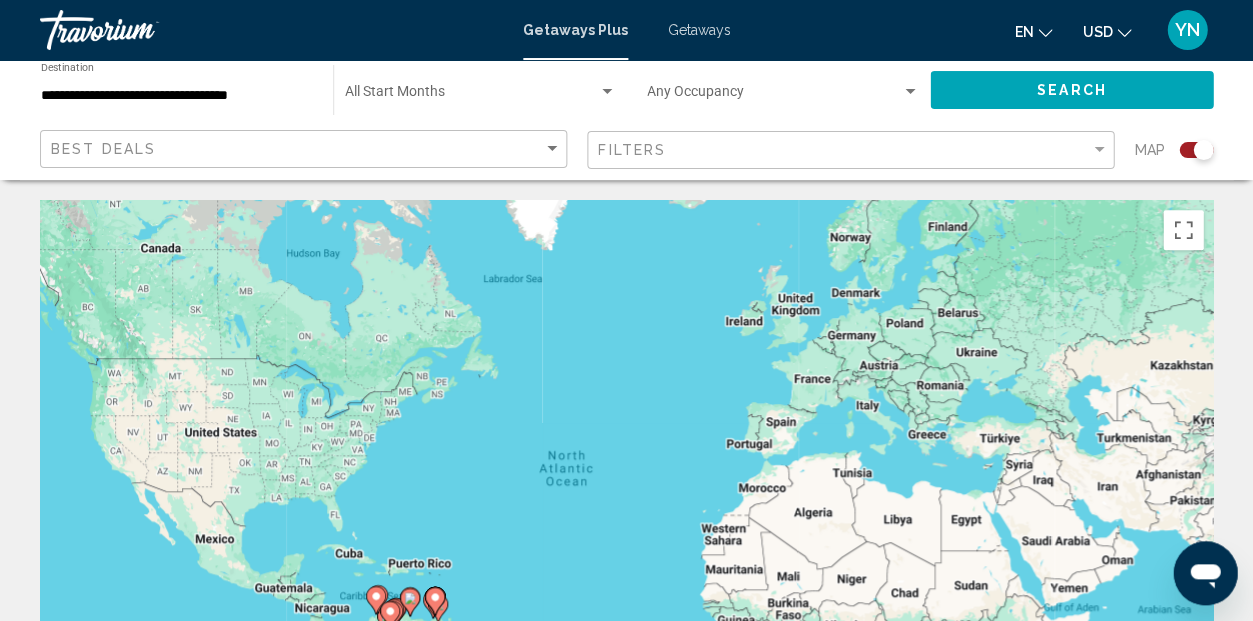 scroll, scrollTop: 0, scrollLeft: 0, axis: both 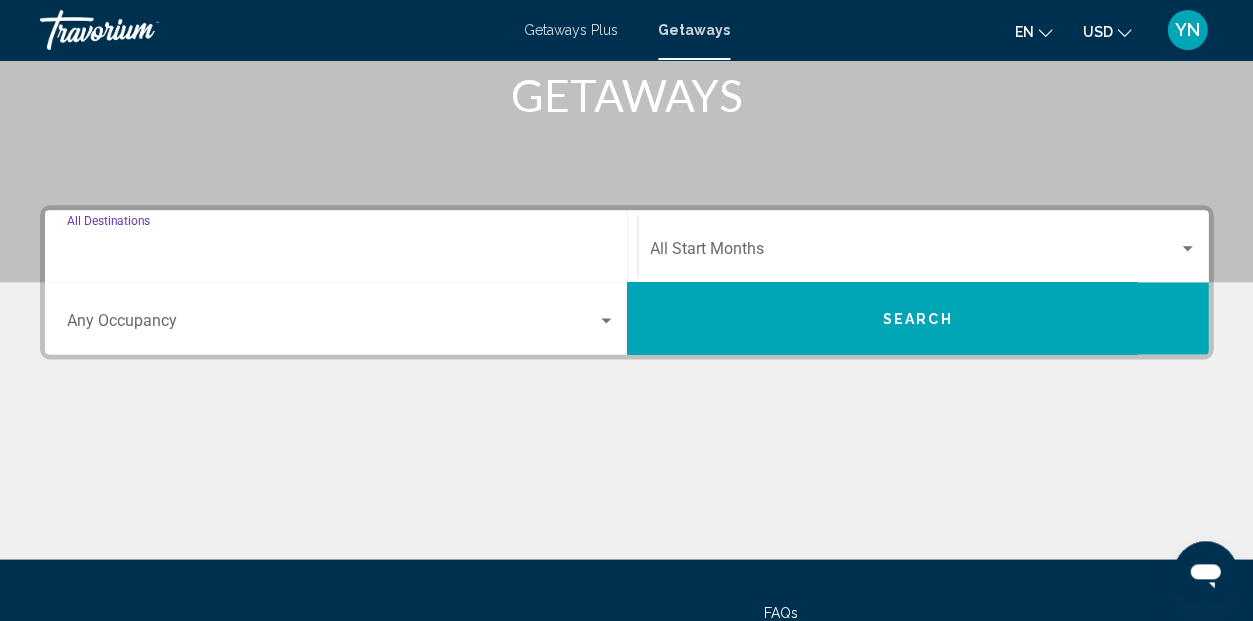 click on "Destination All Destinations" at bounding box center [341, 253] 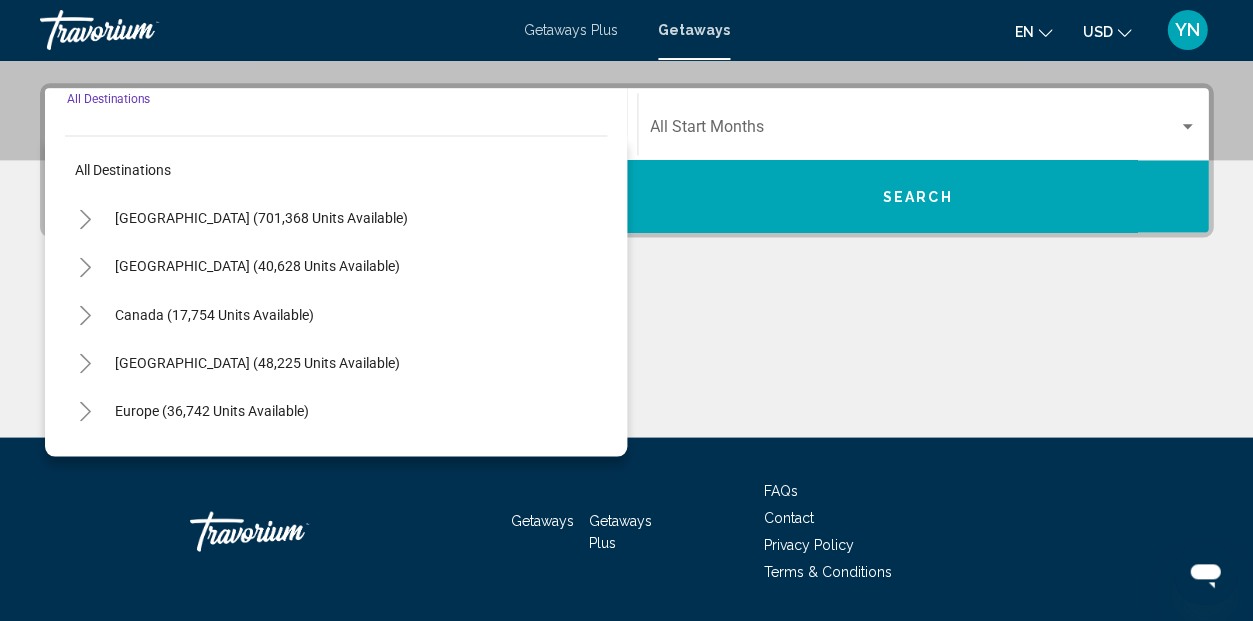 scroll, scrollTop: 457, scrollLeft: 0, axis: vertical 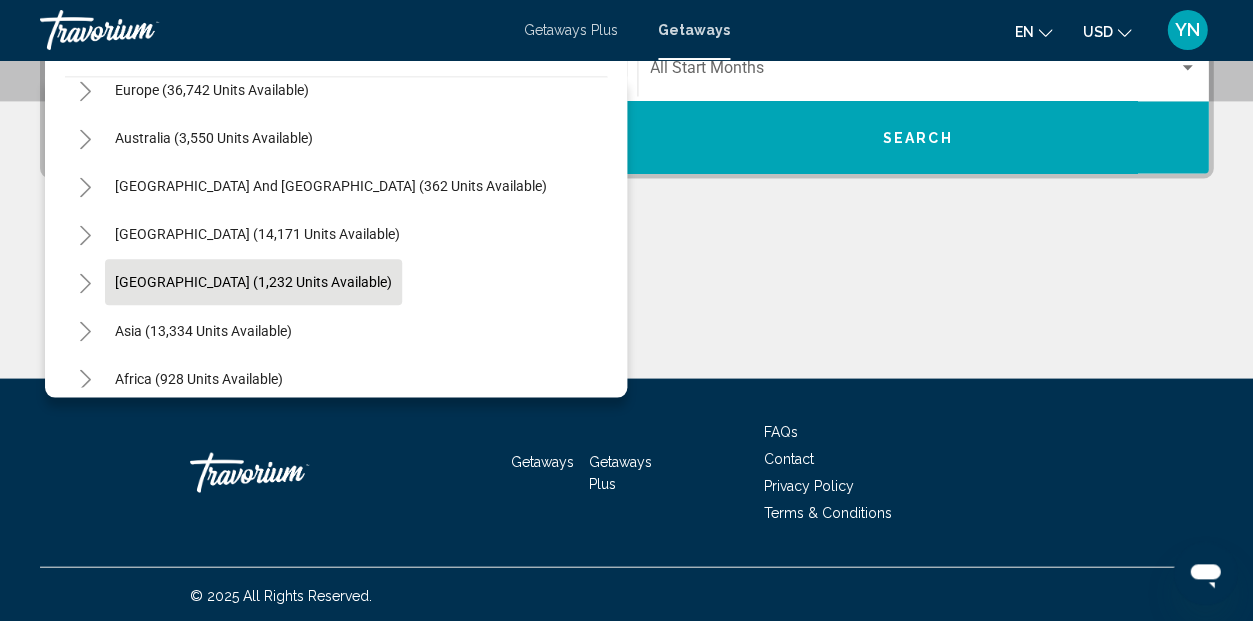 click on "[GEOGRAPHIC_DATA] (1,232 units available)" at bounding box center (203, 330) 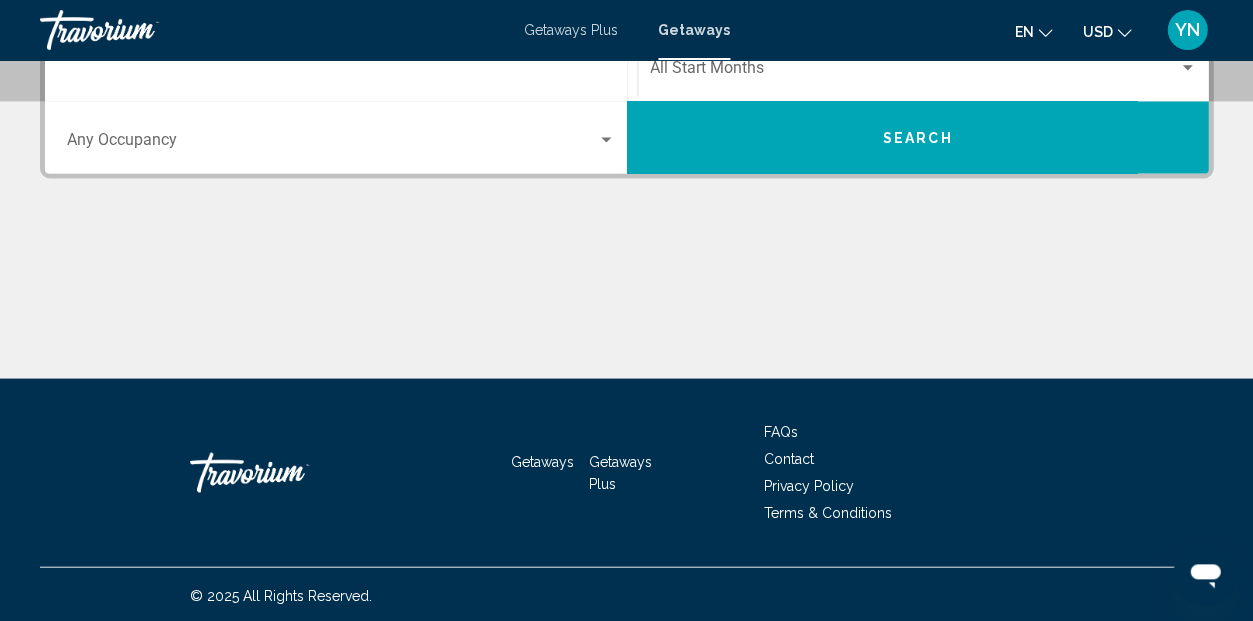 type on "**********" 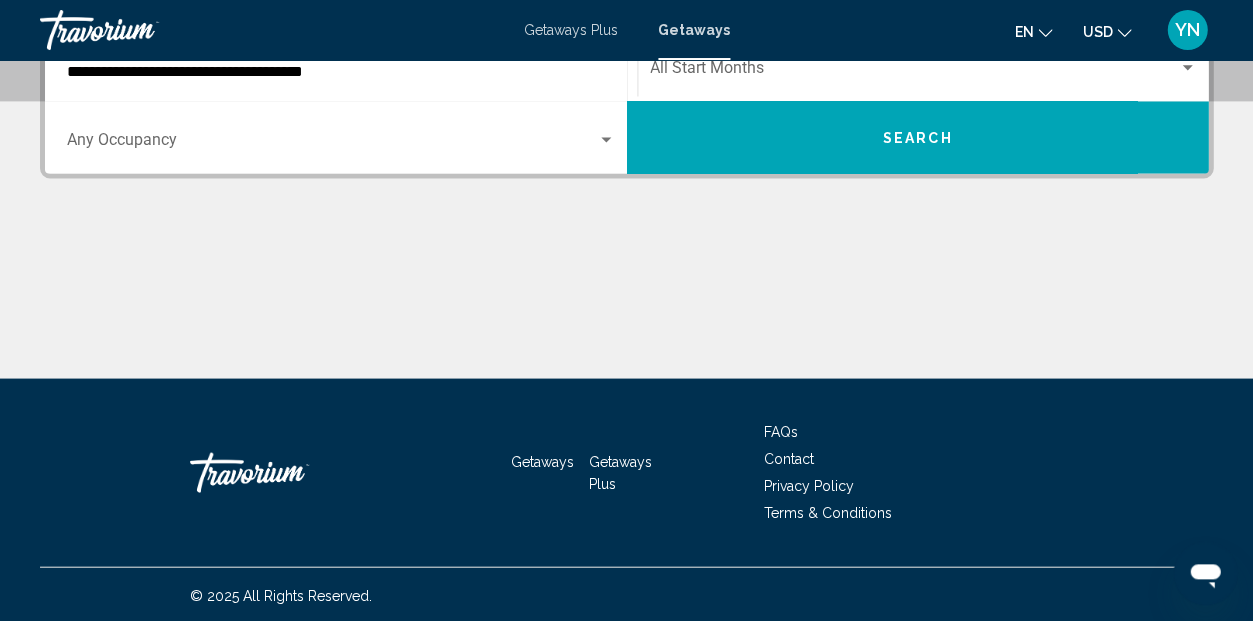 scroll, scrollTop: 457, scrollLeft: 0, axis: vertical 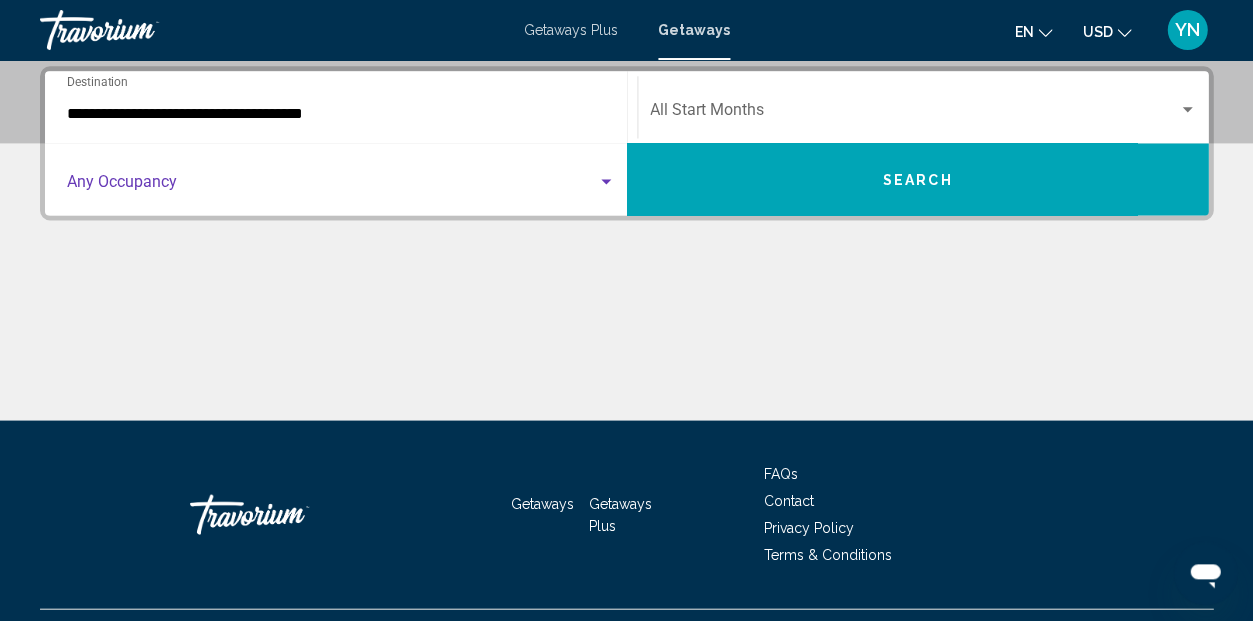 click at bounding box center [332, 186] 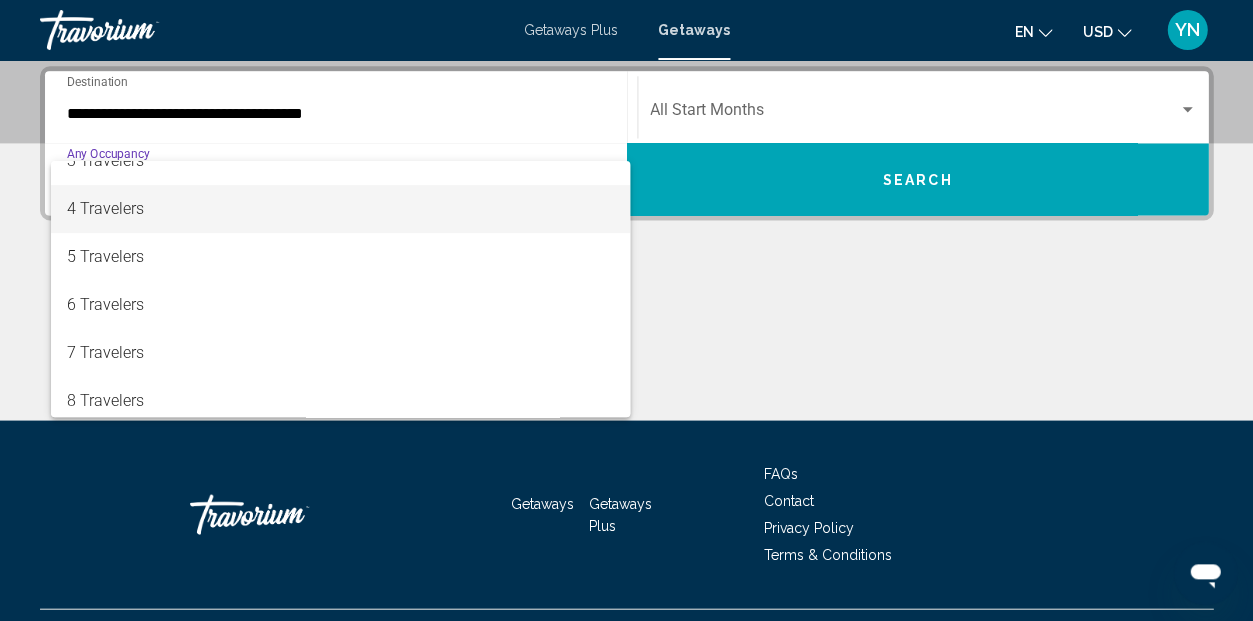 scroll, scrollTop: 118, scrollLeft: 0, axis: vertical 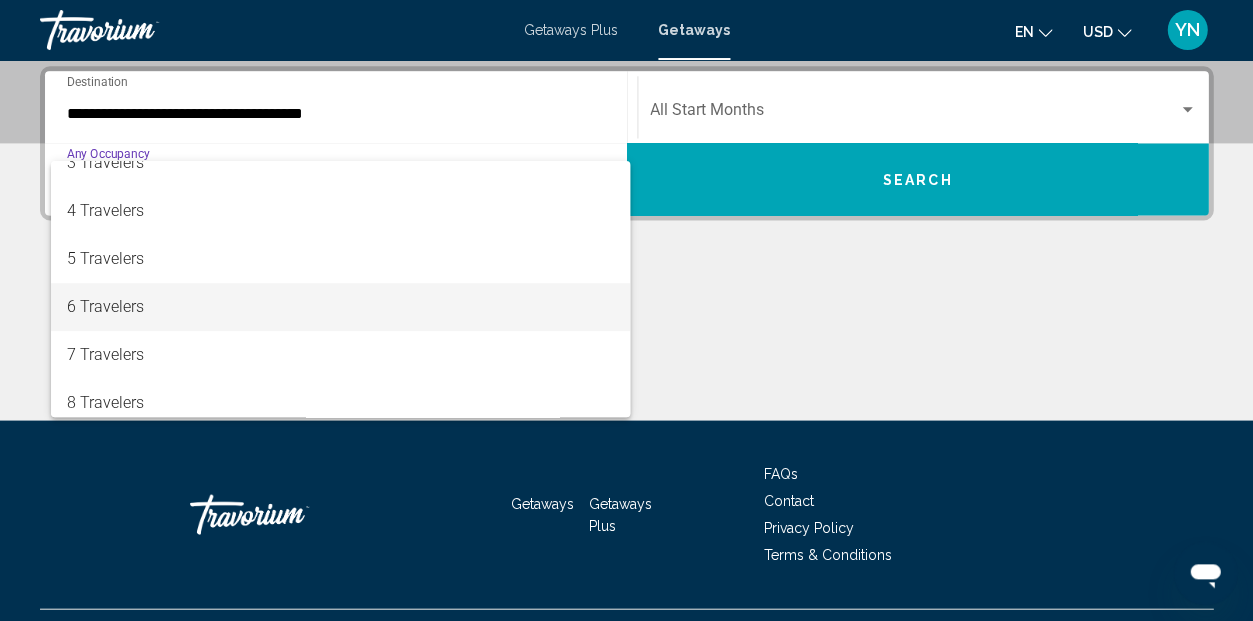 click on "6 Travelers" at bounding box center (340, 307) 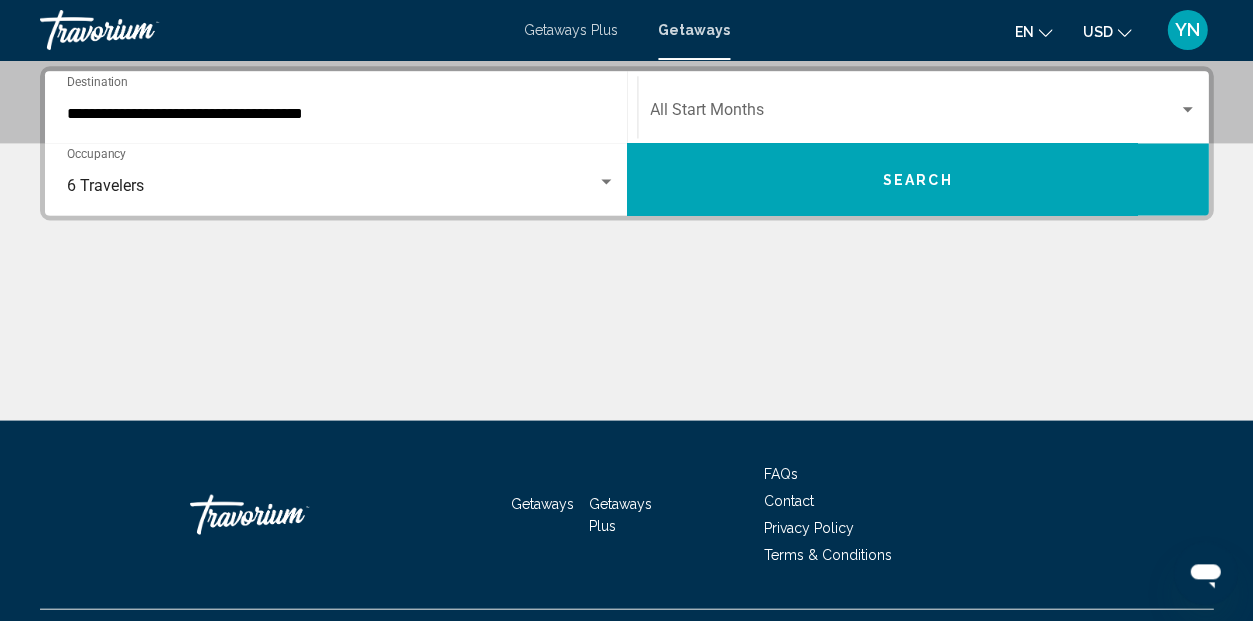 click on "Start Month All Start Months" 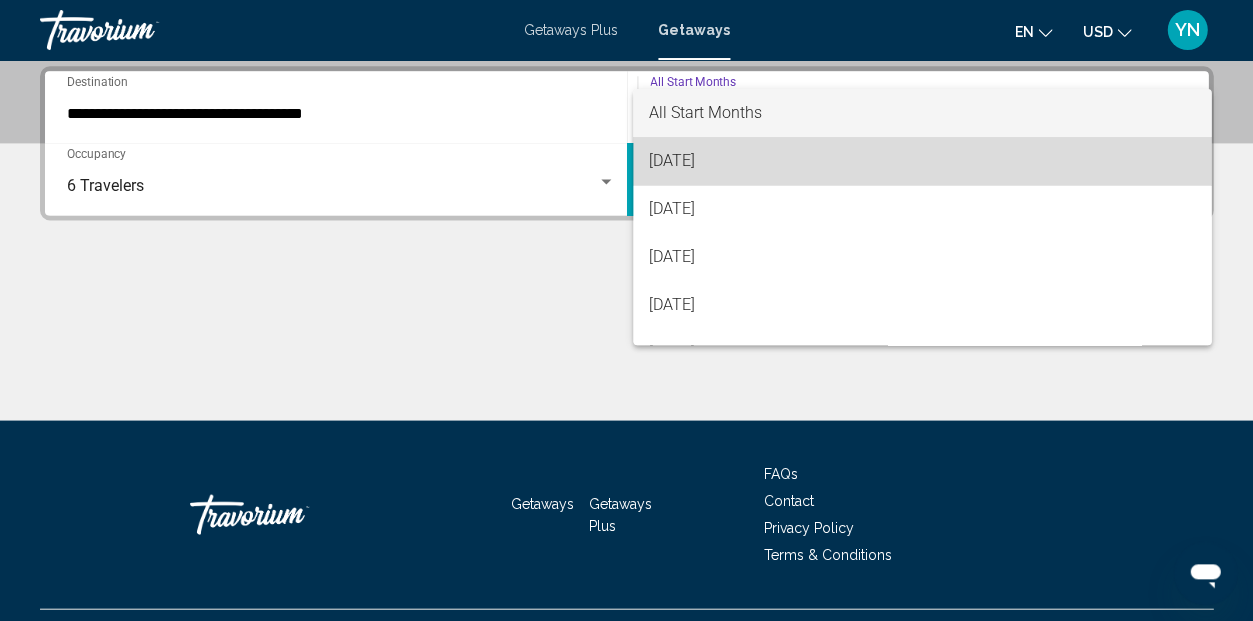 click on "[DATE]" at bounding box center [922, 161] 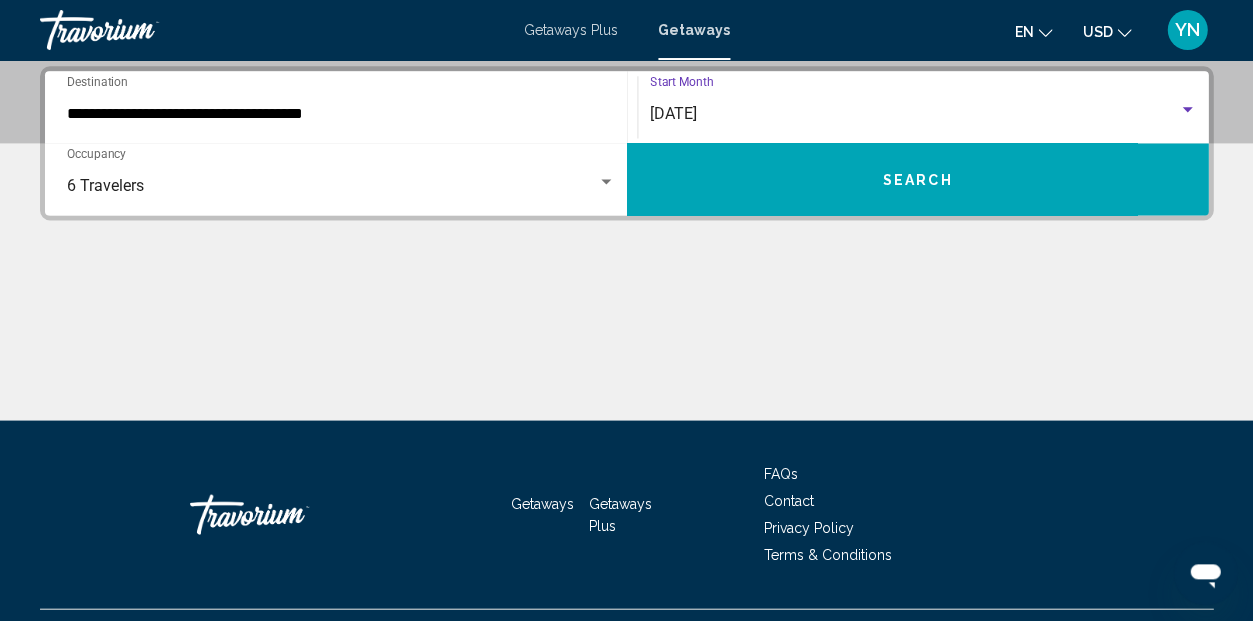 click on "[DATE]" at bounding box center (673, 113) 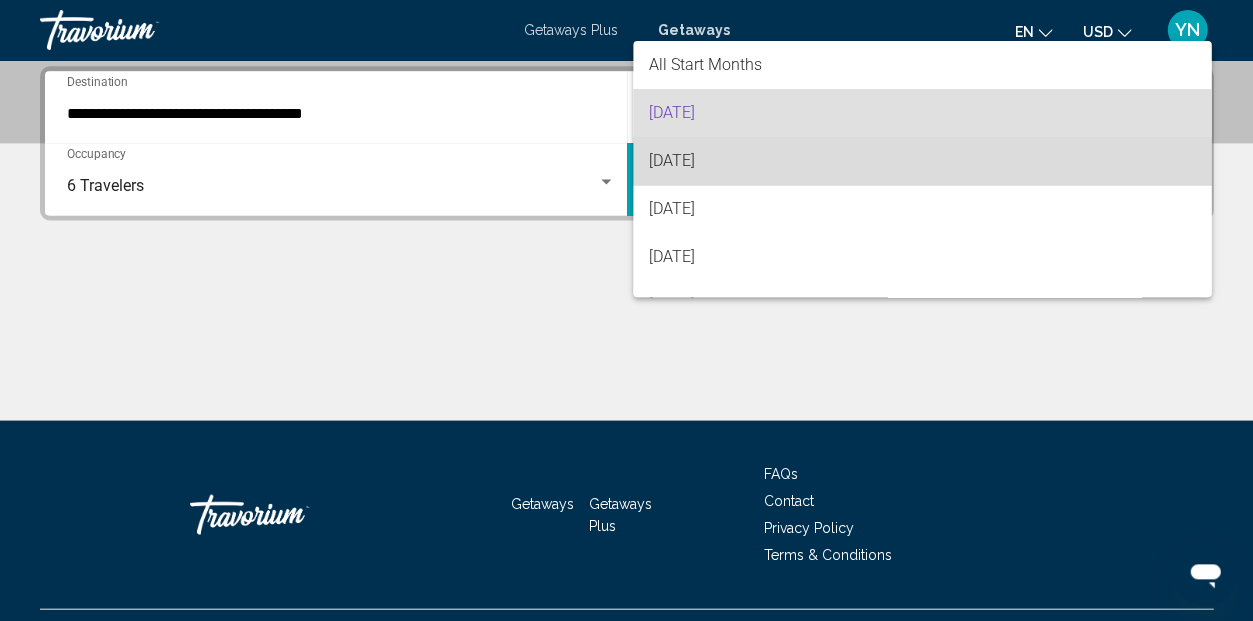 click on "[DATE]" at bounding box center [922, 161] 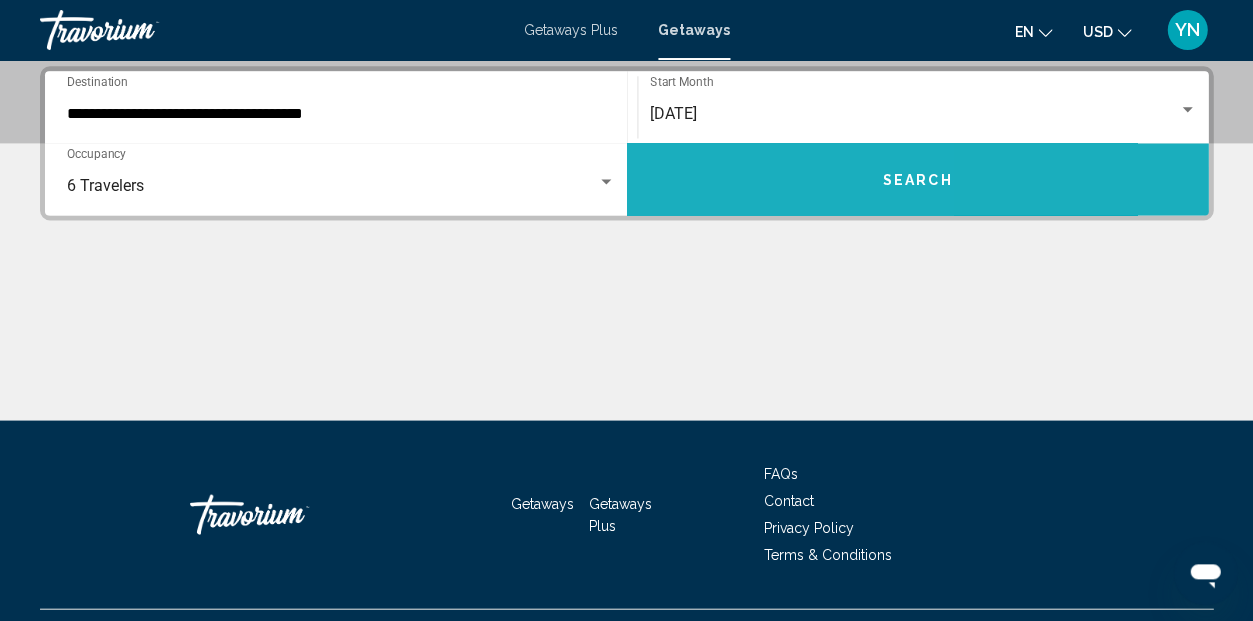 click on "Search" at bounding box center (918, 179) 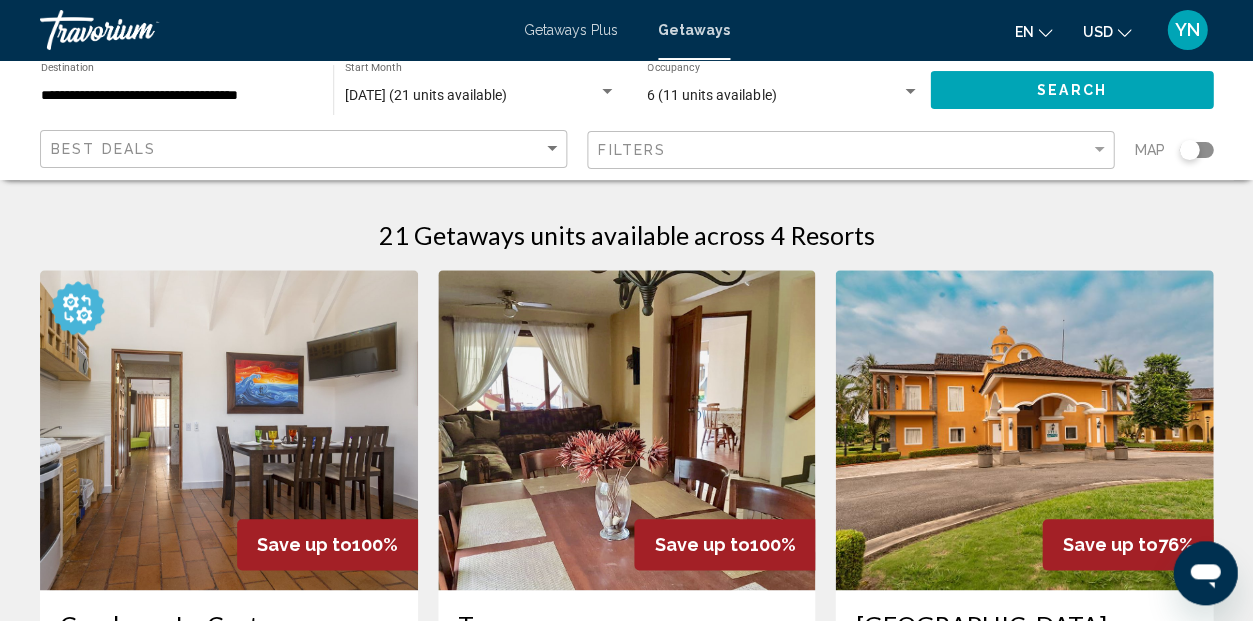 scroll, scrollTop: 0, scrollLeft: 0, axis: both 